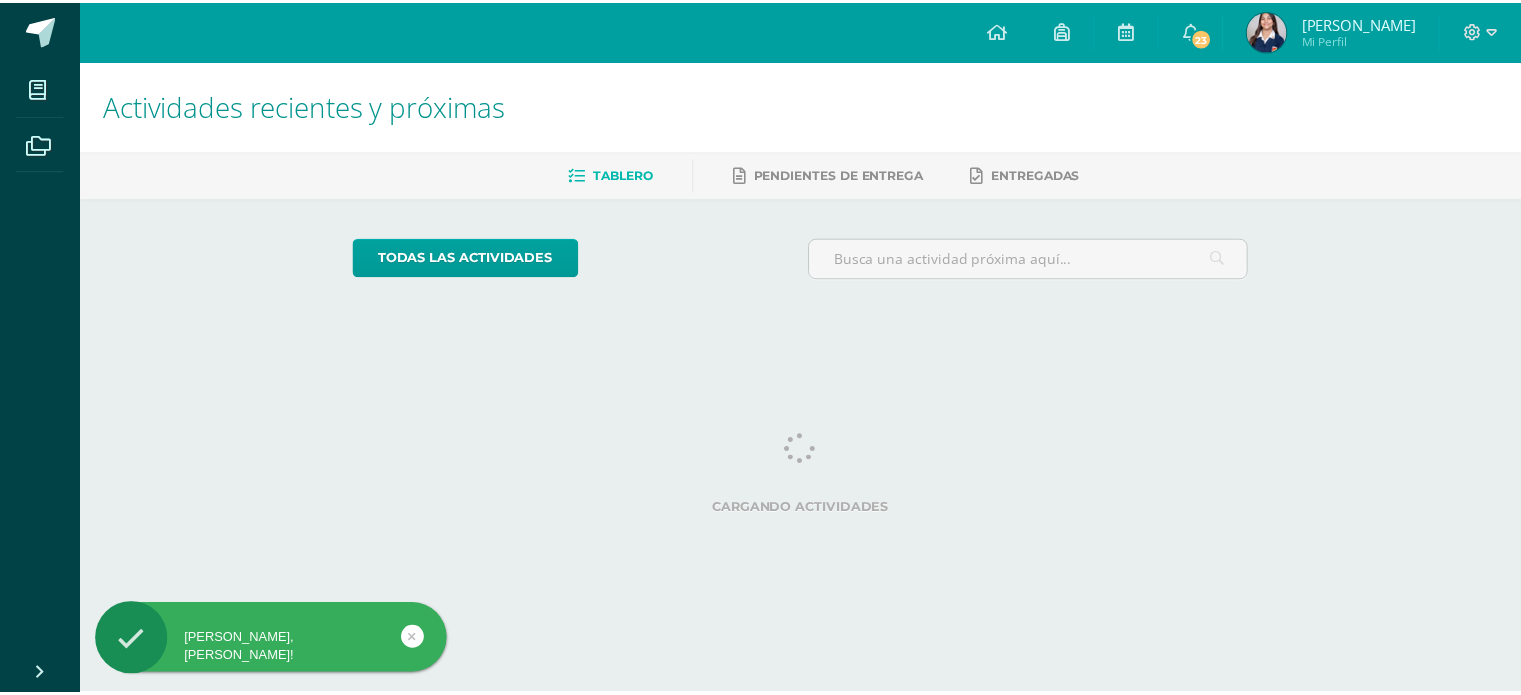 scroll, scrollTop: 0, scrollLeft: 0, axis: both 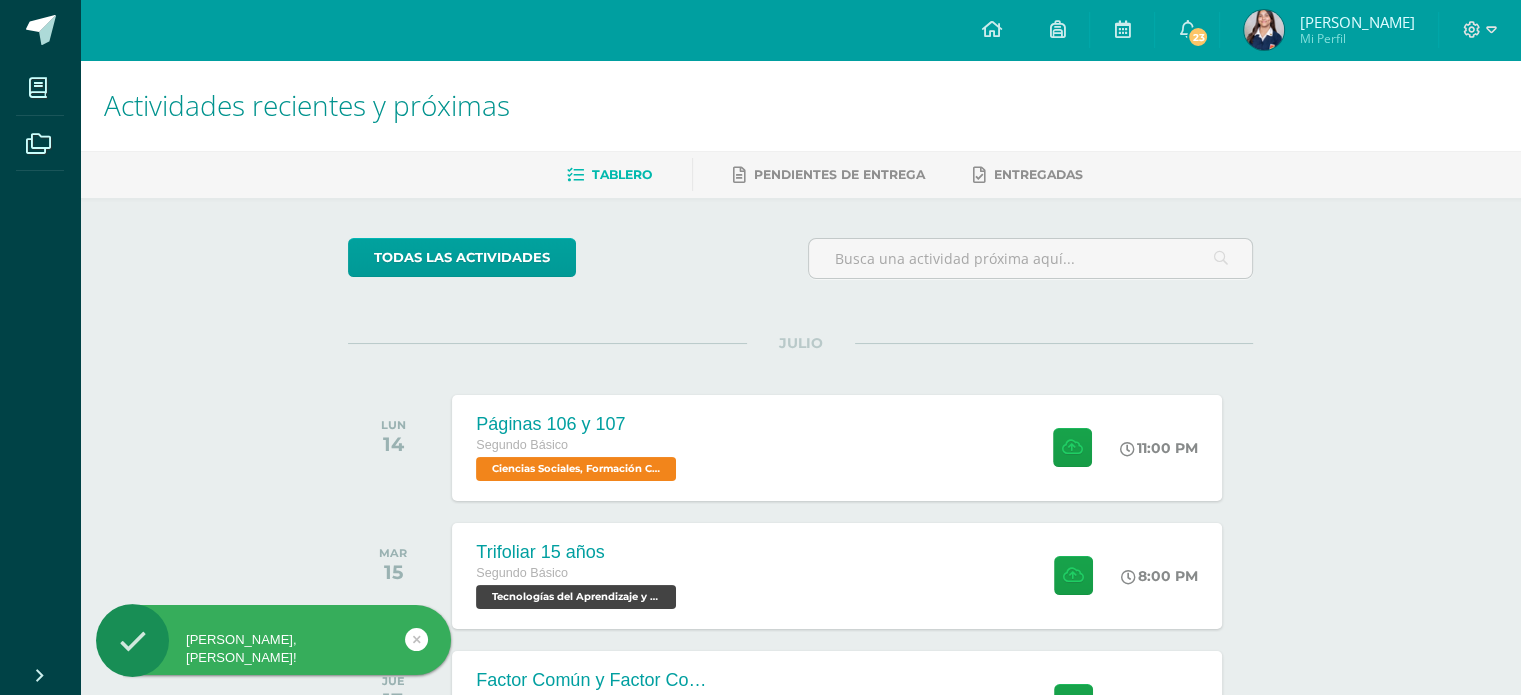 click on "todas las Actividades
No tienes actividades
Échale un vistazo a los demás períodos o  sal y disfruta del sol
JULIO
LUN
14
Páginas 106 y 107
Segundo Básico
Ciencias Sociales, Formación Ciudadana e Interculturalidad 'B'
11:00 PM" at bounding box center [800, 773] 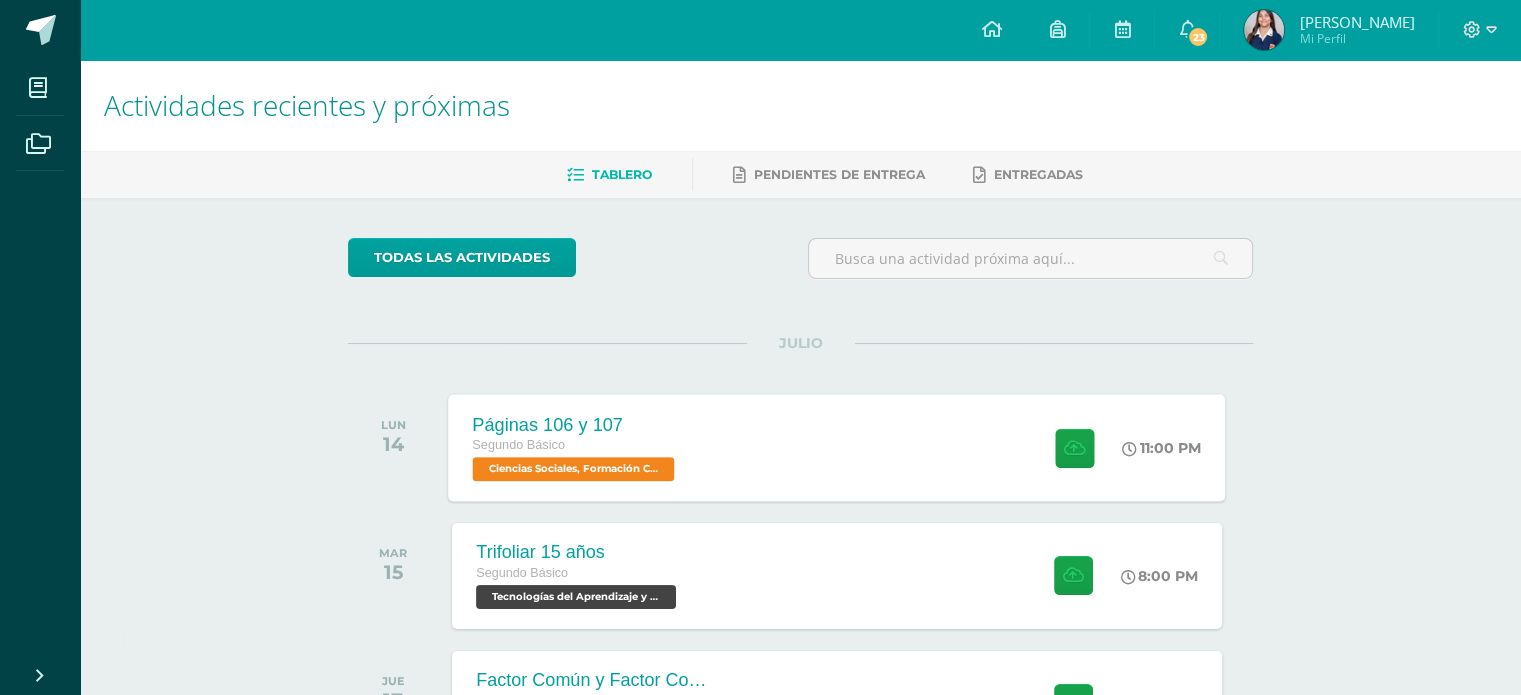 click on "Páginas 106 y 107
Segundo Básico
Ciencias Sociales, Formación Ciudadana e Interculturalidad 'B'
11:00 PM
Páginas 106 y 107
Ciencias Sociales, Formación Ciudadana e Interculturalidad" at bounding box center (837, 447) 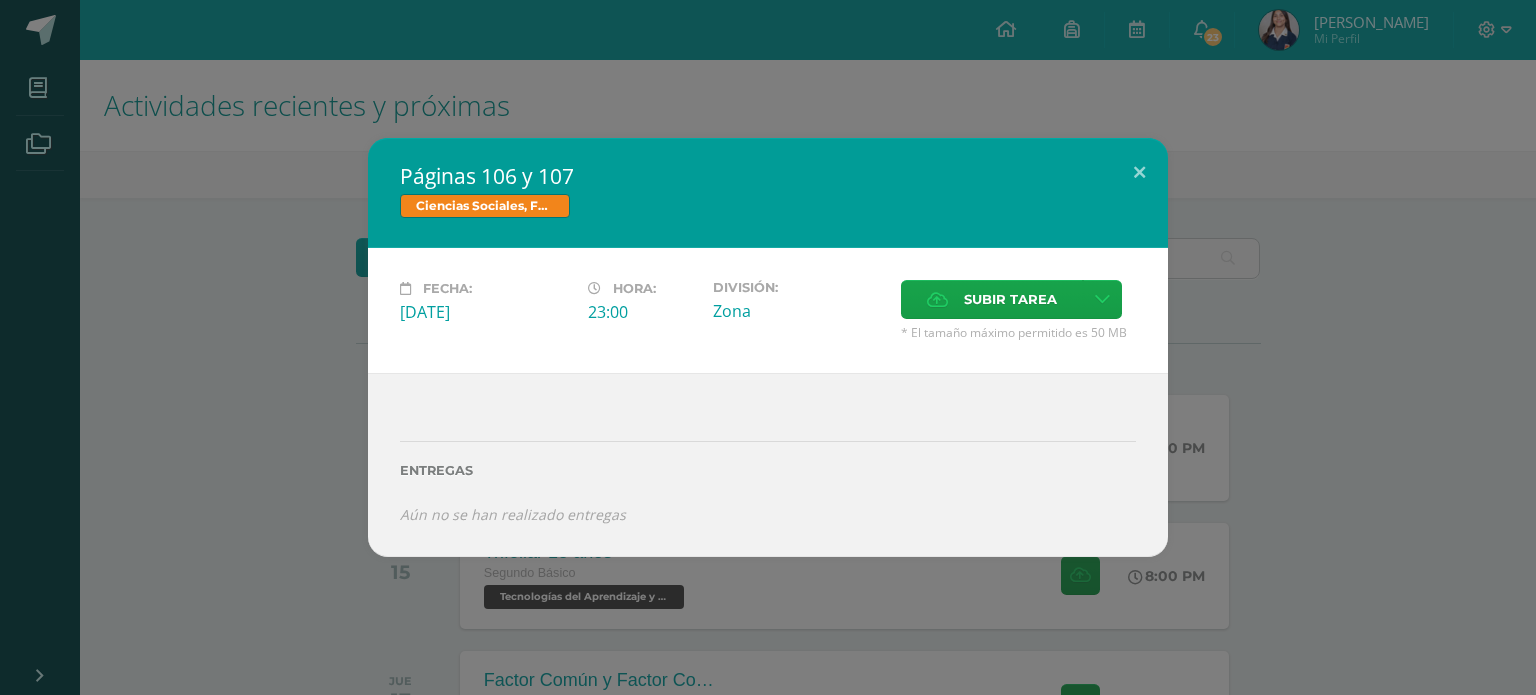 click on "Páginas 106 y 107
Ciencias Sociales, Formación Ciudadana e Interculturalidad
Fecha:
Lunes 14 de Julio
Hora:
23:00
División:
Cancelar" at bounding box center (768, 347) 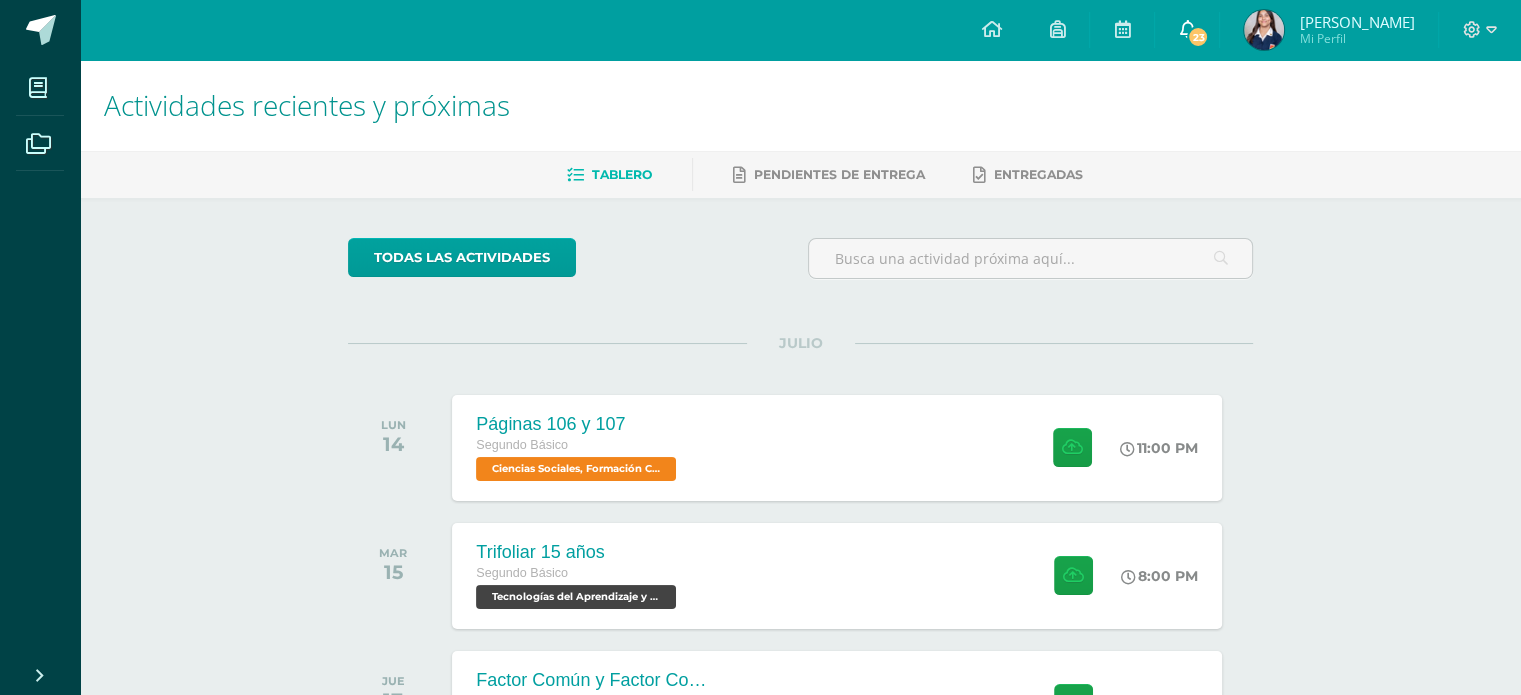 click on "23" at bounding box center [1187, 30] 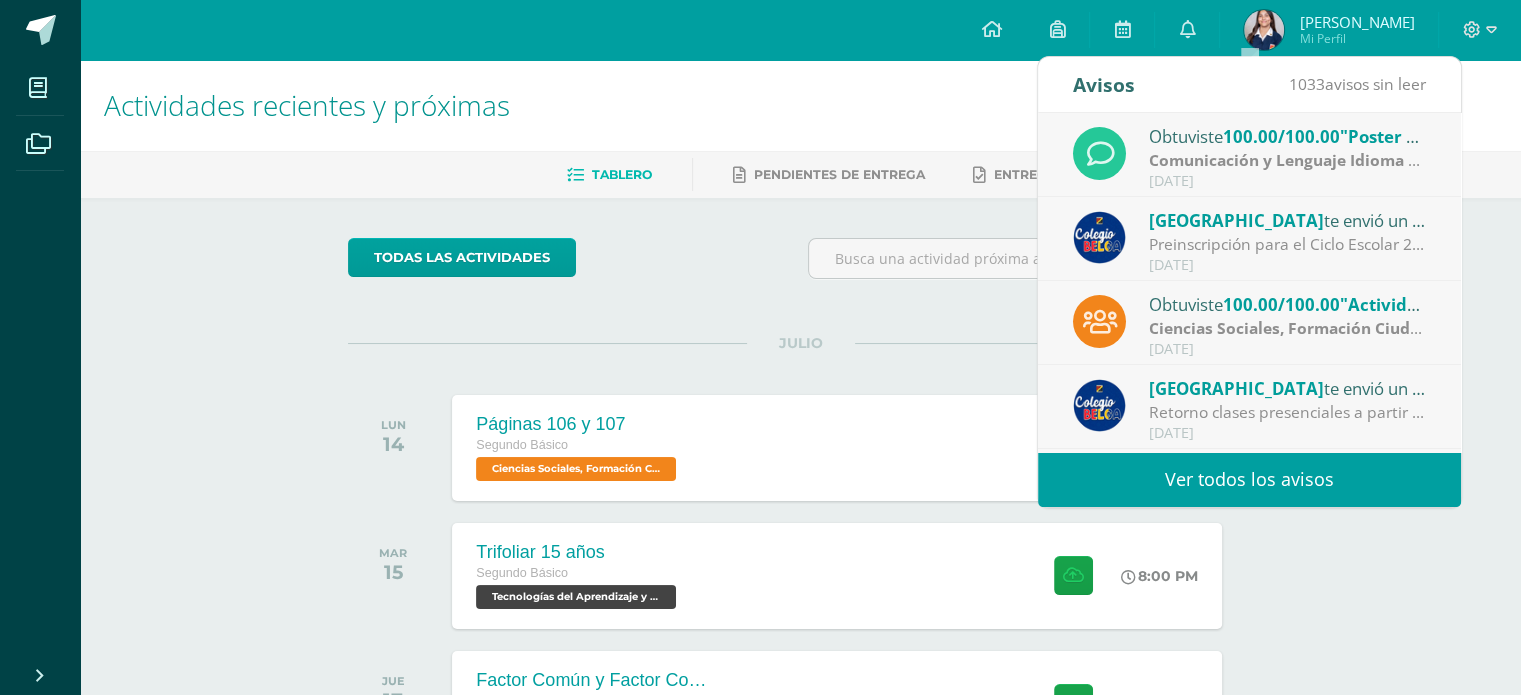 click on "Colegio Belga  te envió un aviso" at bounding box center (1288, 220) 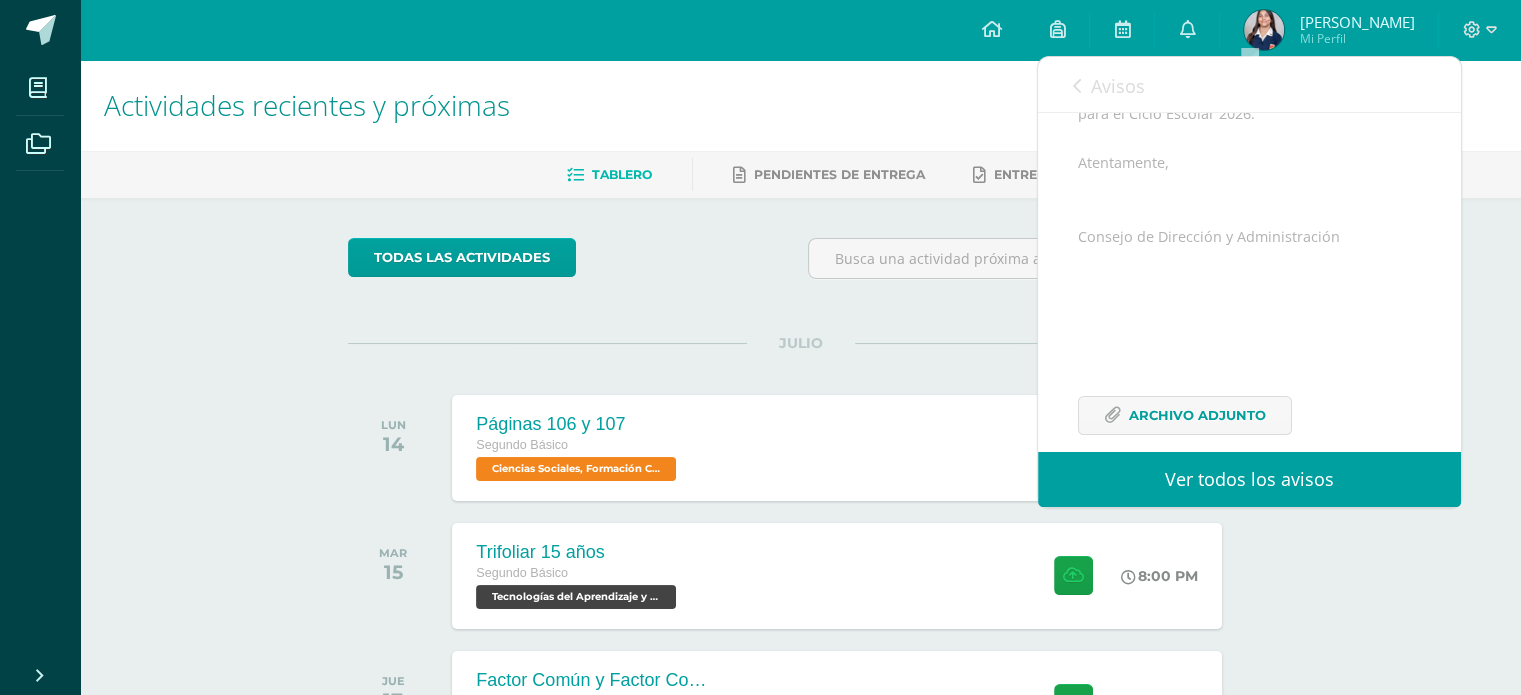 scroll, scrollTop: 404, scrollLeft: 0, axis: vertical 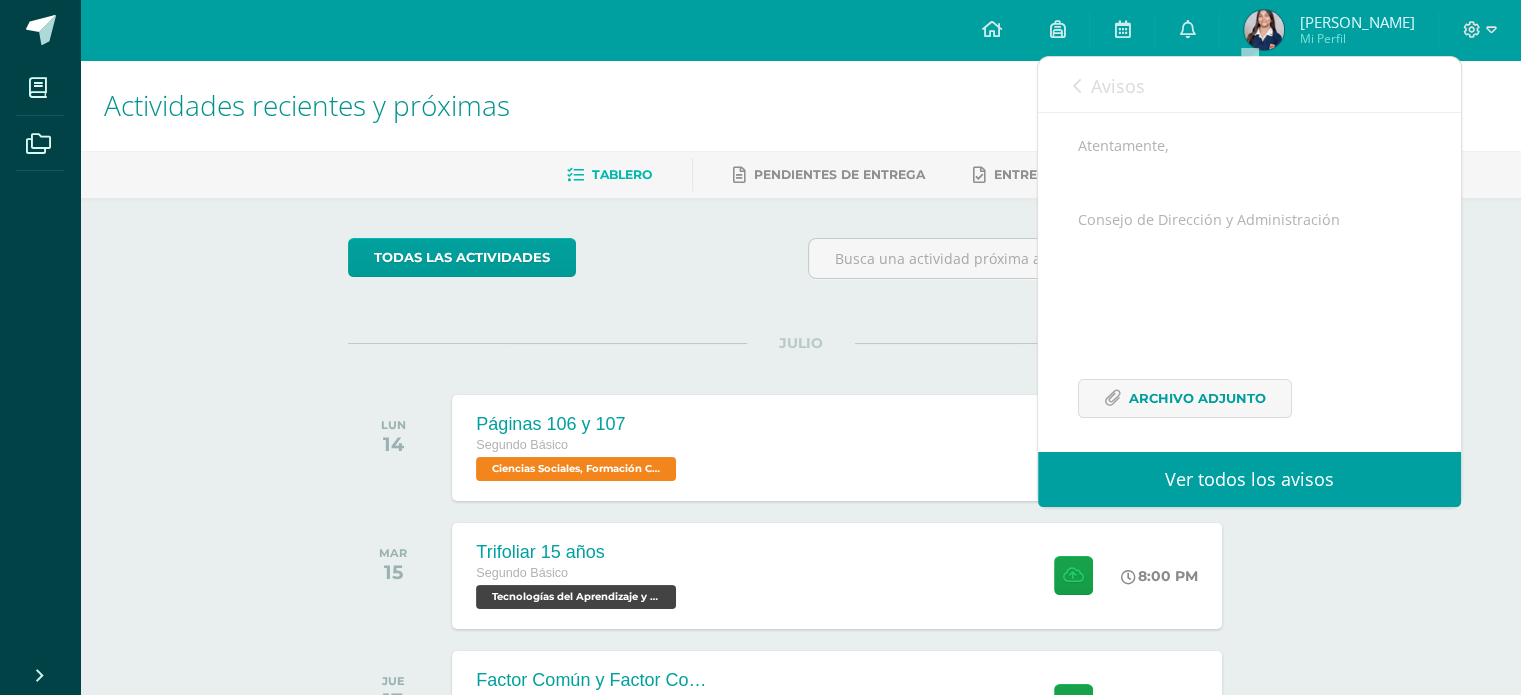 click on "Avisos" at bounding box center [1118, 86] 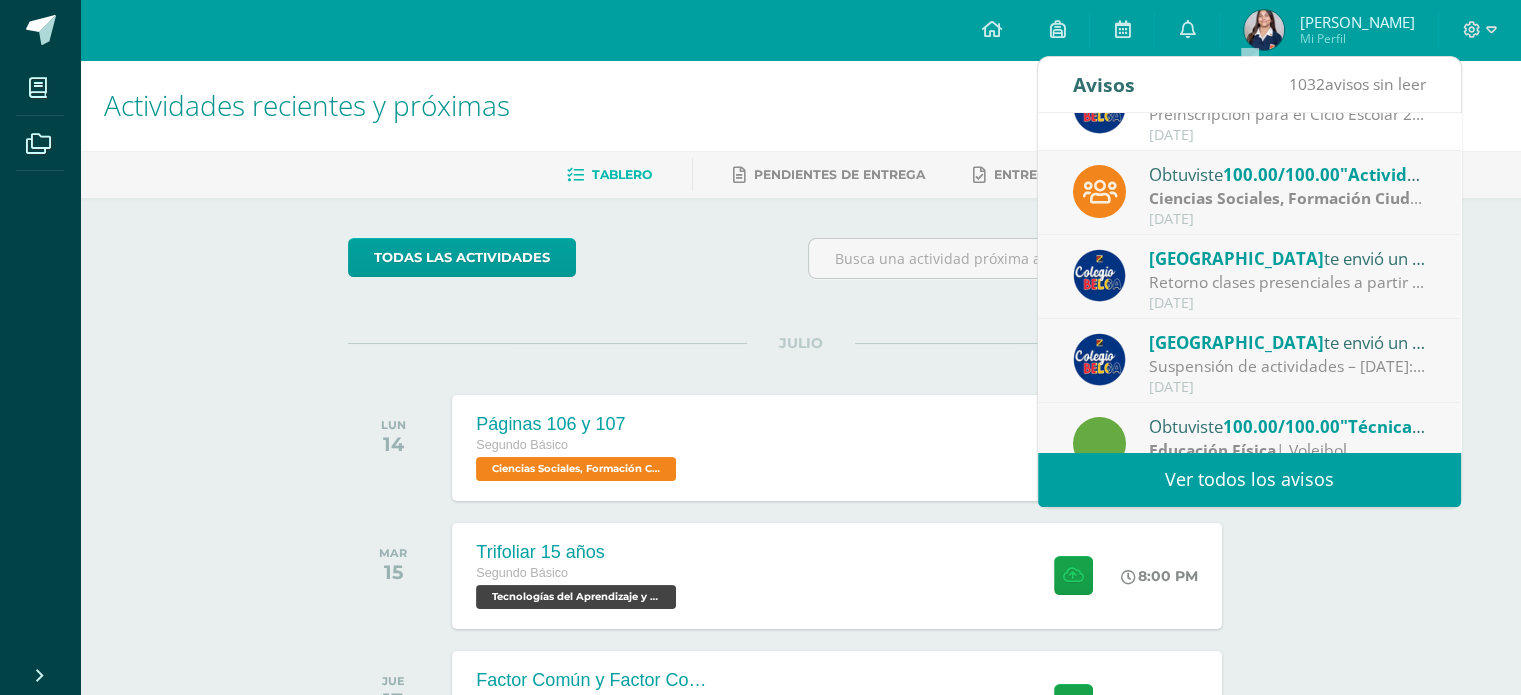 scroll, scrollTop: 144, scrollLeft: 0, axis: vertical 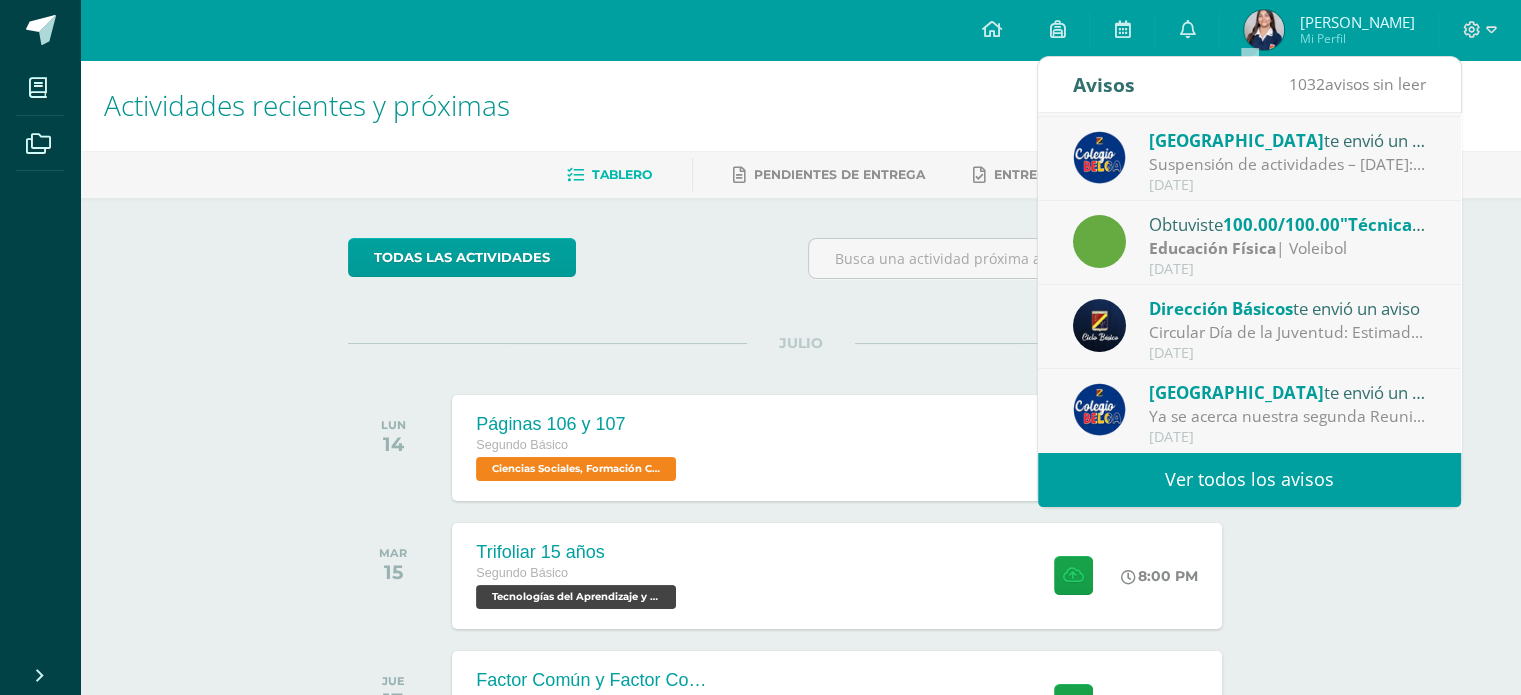 click on "Circular Día de la Juventud:
Estimados Padres y Madres de Familia:
Les saludamos deseándoles bendiciones en este inicio de semana. Por este medio les compartimos la información acerca de la celebración del Día de la Juventud para Básicos.
Atentamente,
Dirección del Ciclo Básico" at bounding box center [1288, 332] 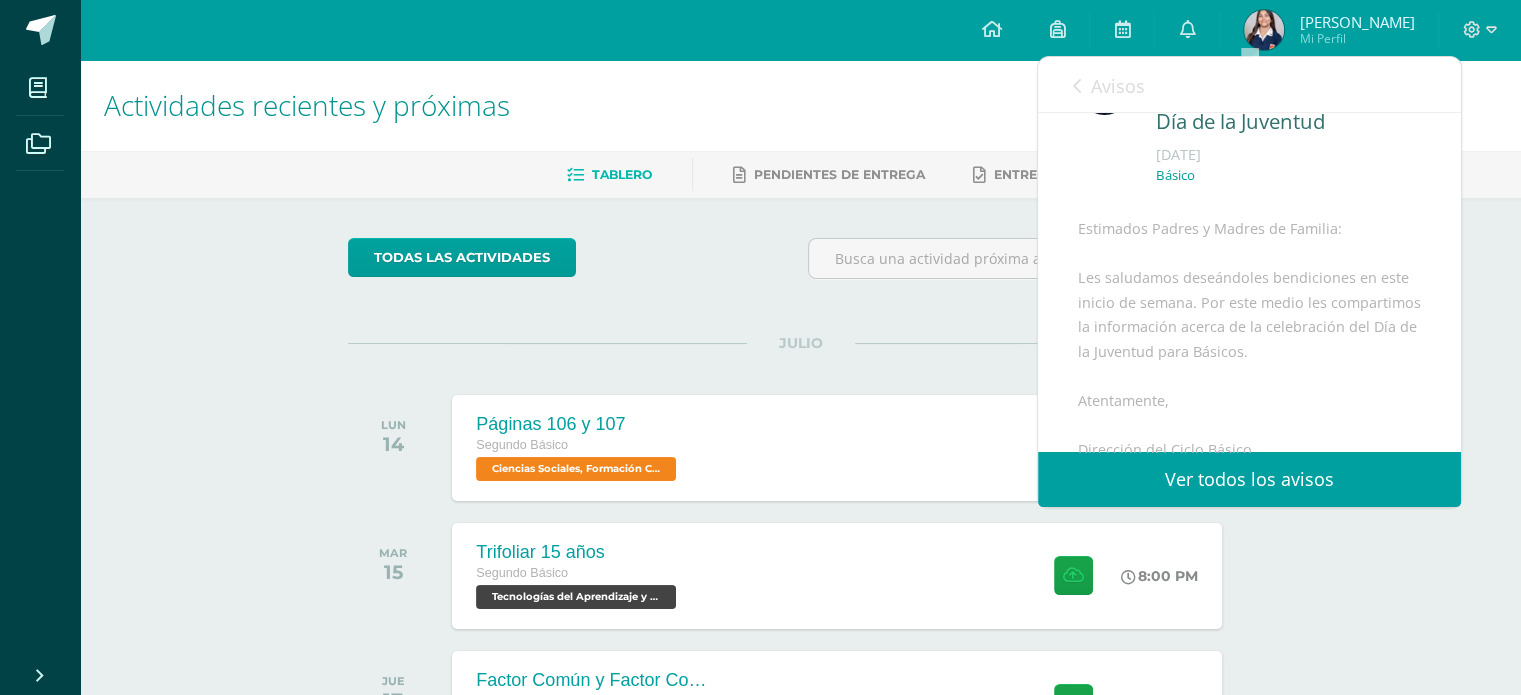 scroll, scrollTop: 86, scrollLeft: 0, axis: vertical 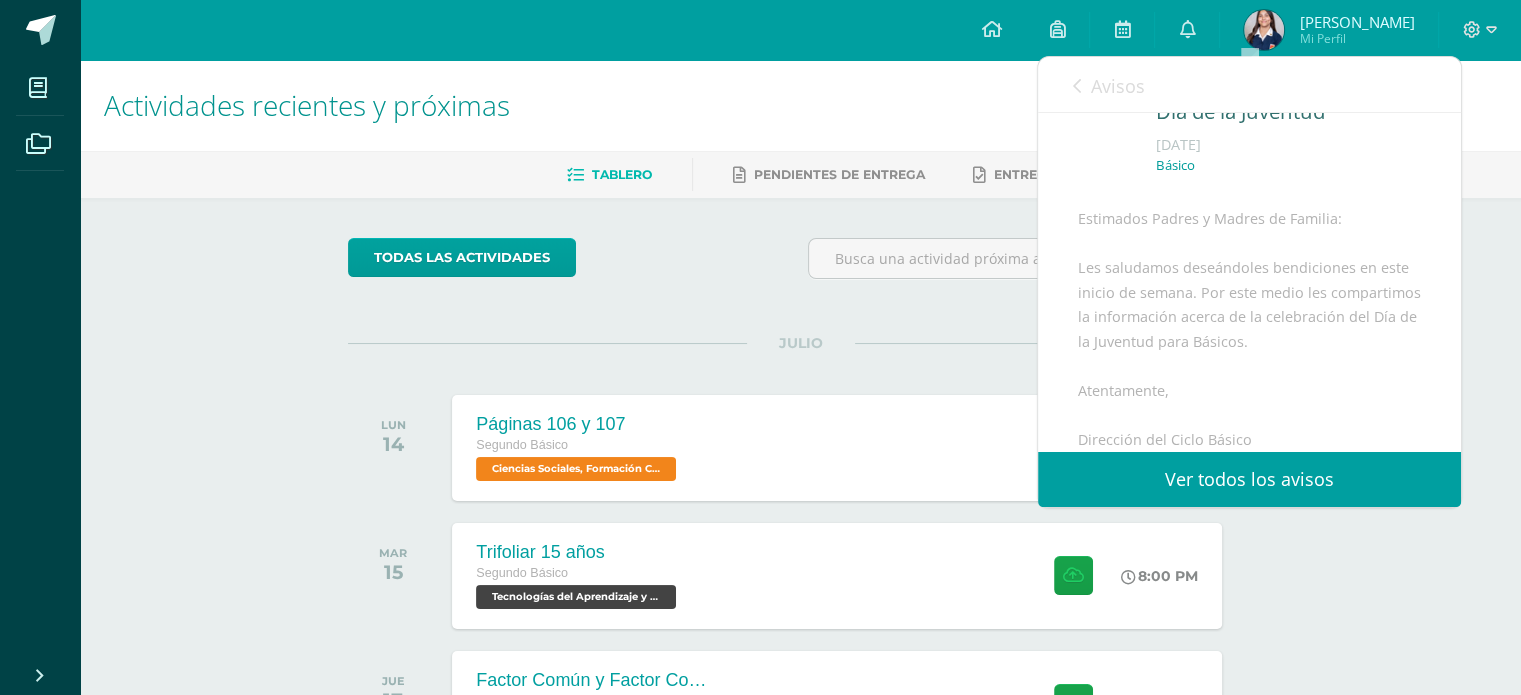 click on "Avisos" at bounding box center [1118, 86] 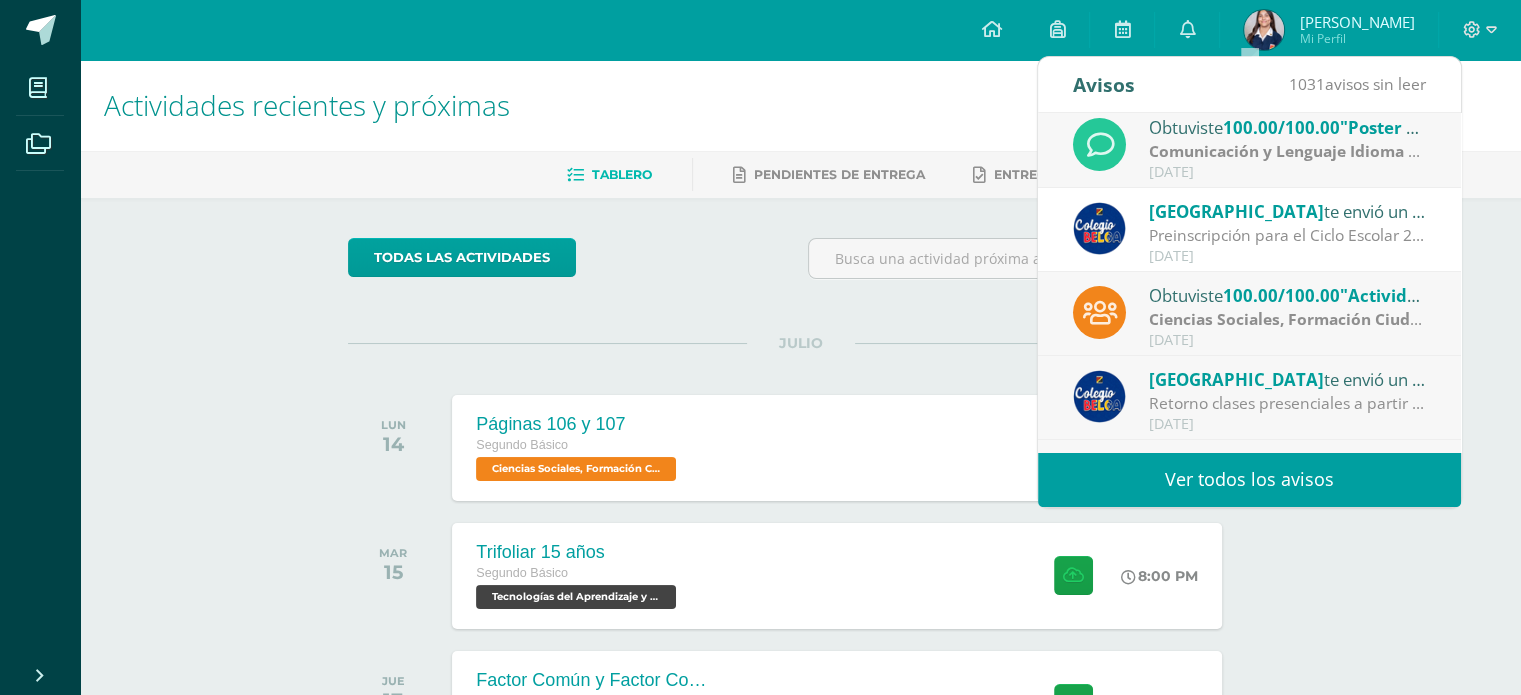 scroll, scrollTop: 0, scrollLeft: 0, axis: both 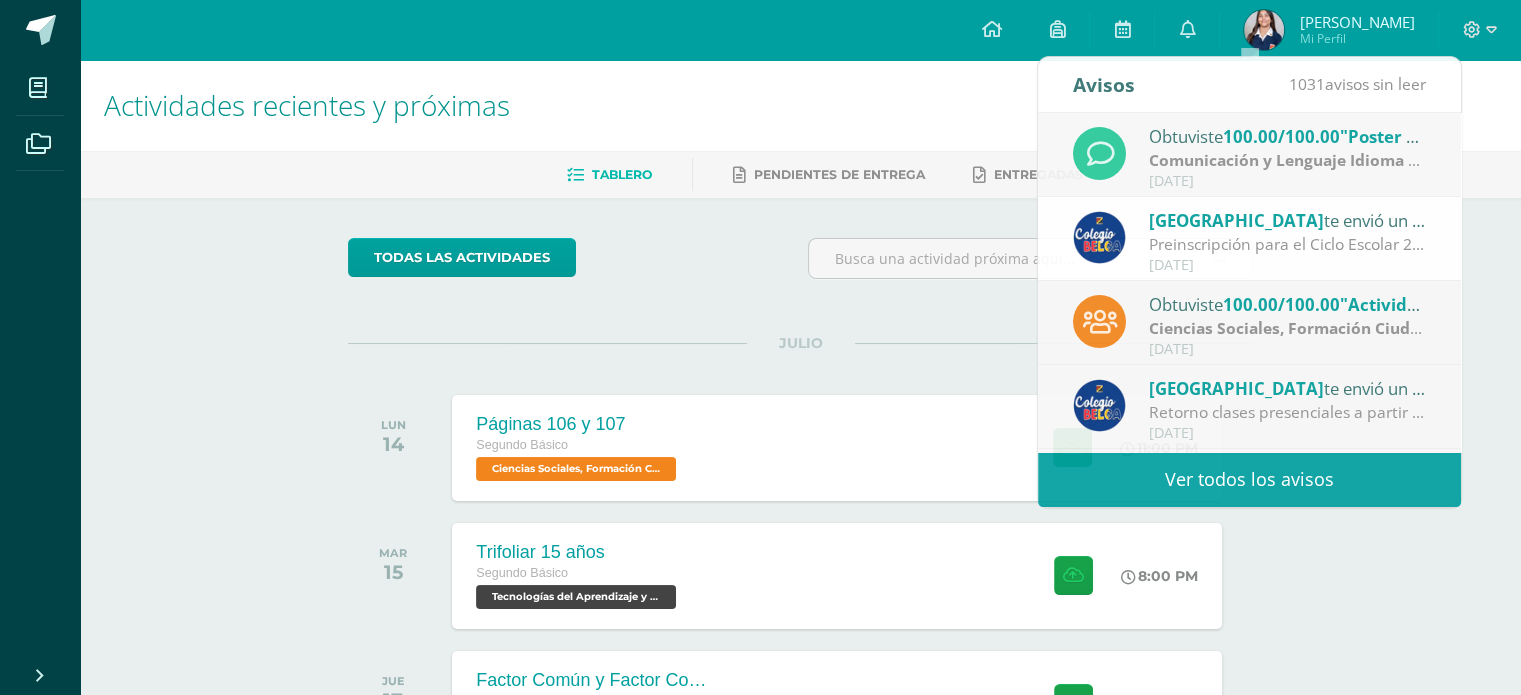 click on "todas las Actividades
No tienes actividades
Échale un vistazo a los demás períodos o  sal y disfruta del sol
JULIO
LUN
14
Páginas 106 y 107
Segundo Básico
Ciencias Sociales, Formación Ciudadana e Interculturalidad 'B'
11:00 PM" at bounding box center (800, 773) 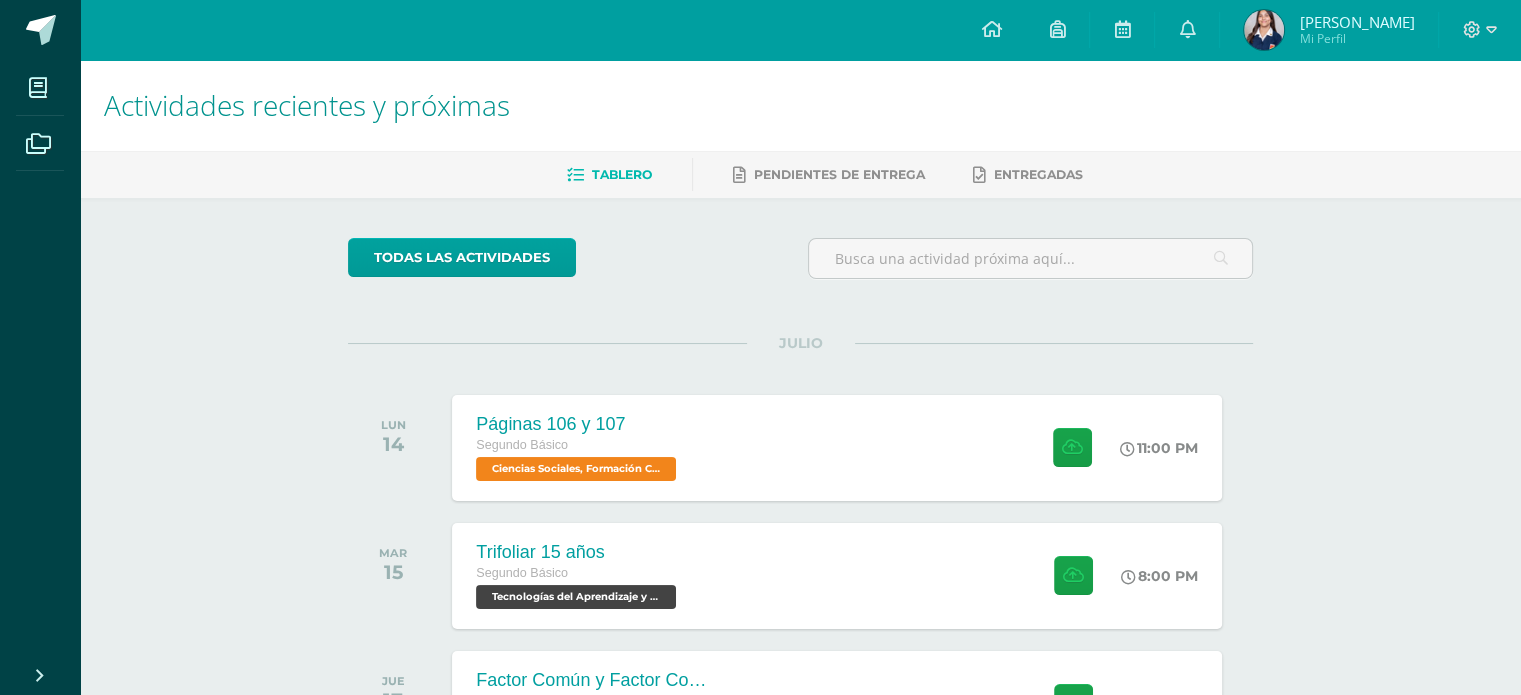 click on "Mi Perfil" at bounding box center [1356, 38] 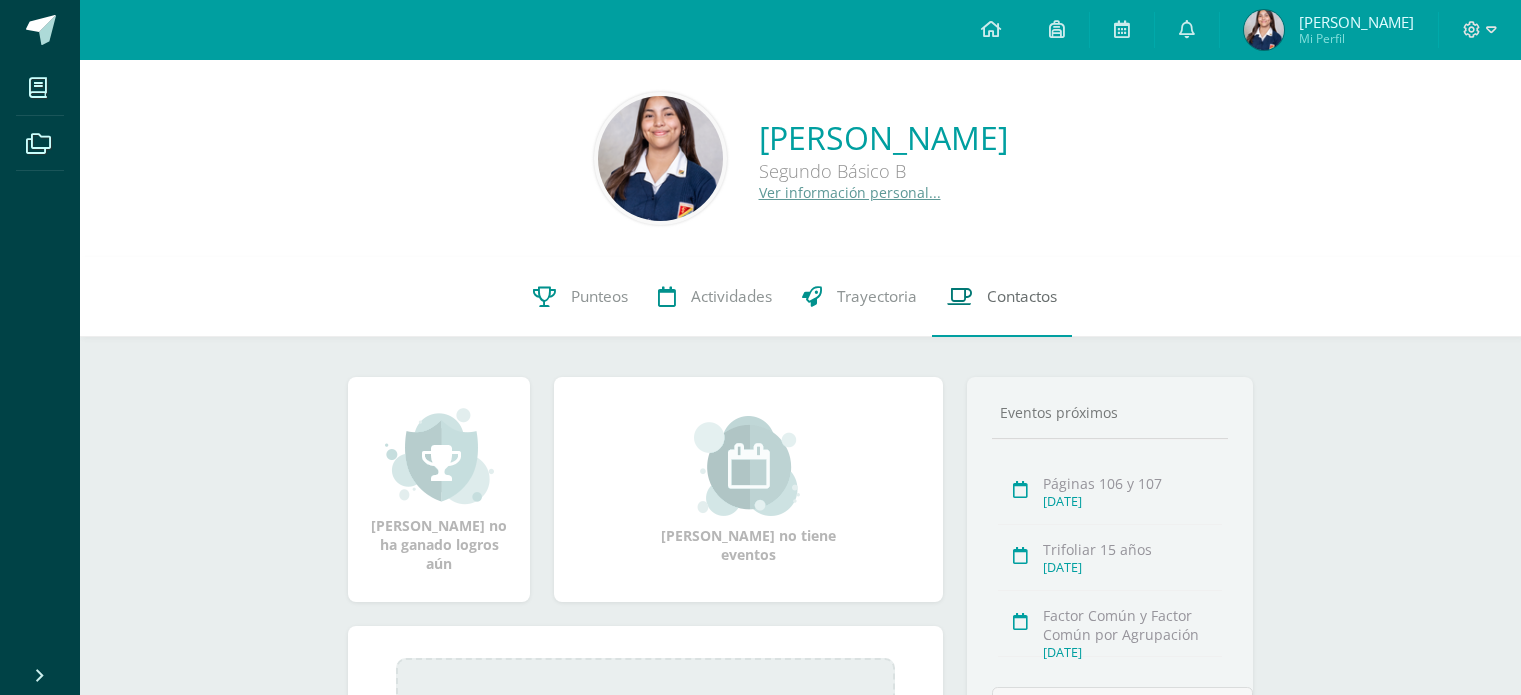scroll, scrollTop: 0, scrollLeft: 0, axis: both 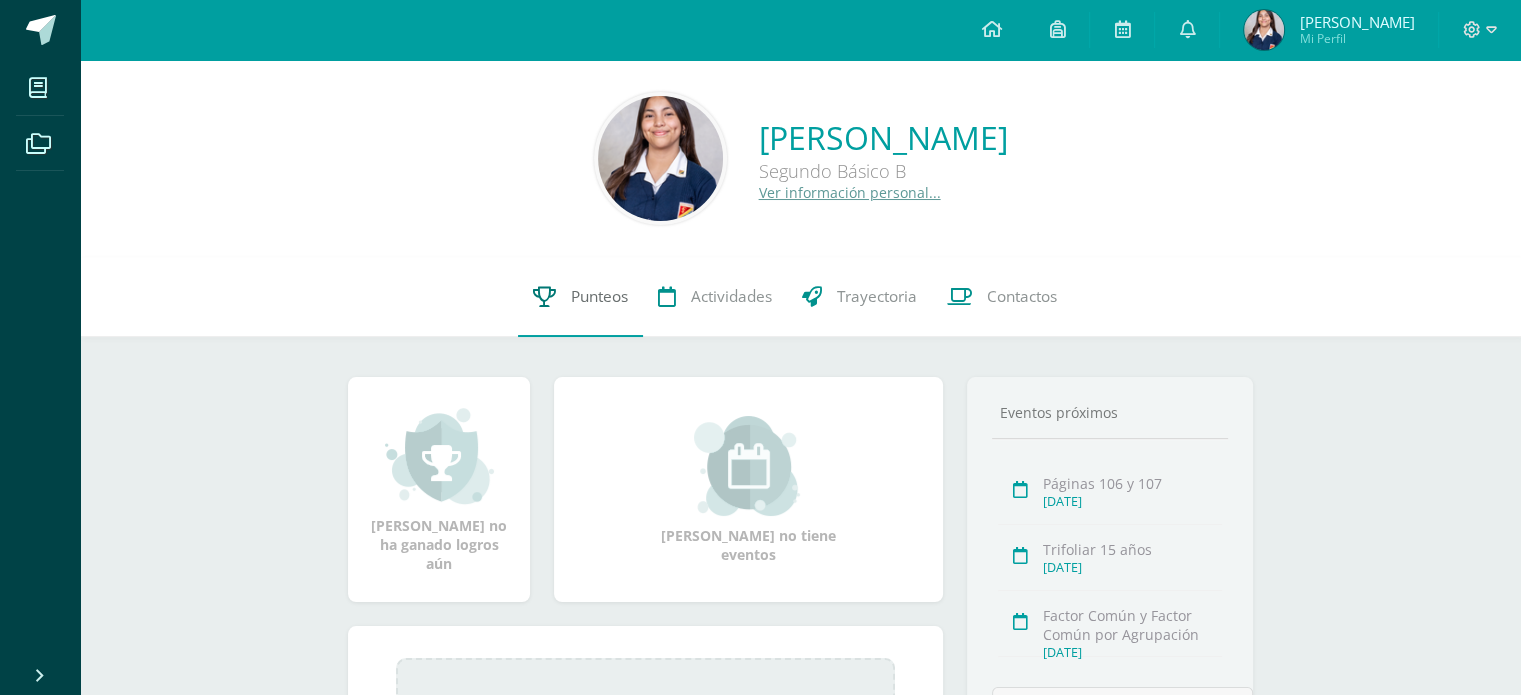 click on "Punteos" at bounding box center (599, 296) 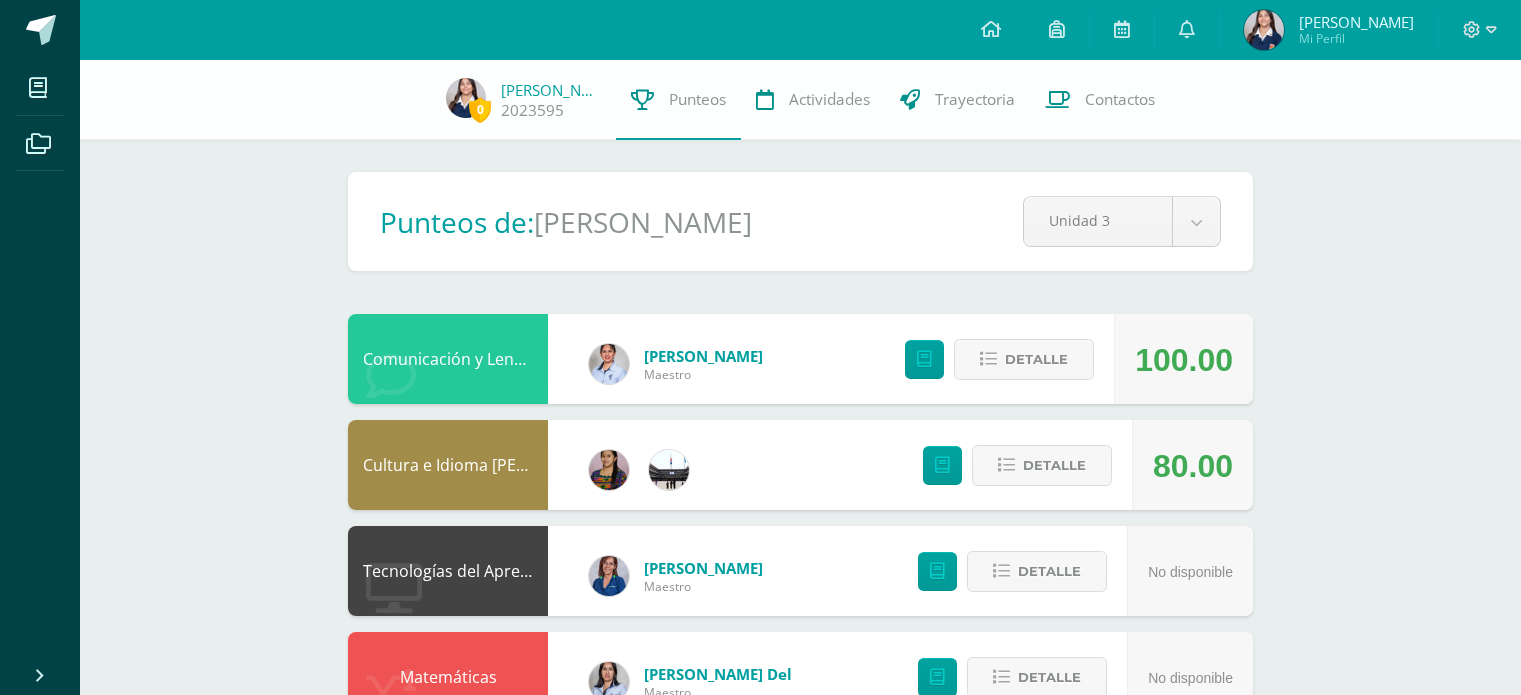scroll, scrollTop: 0, scrollLeft: 0, axis: both 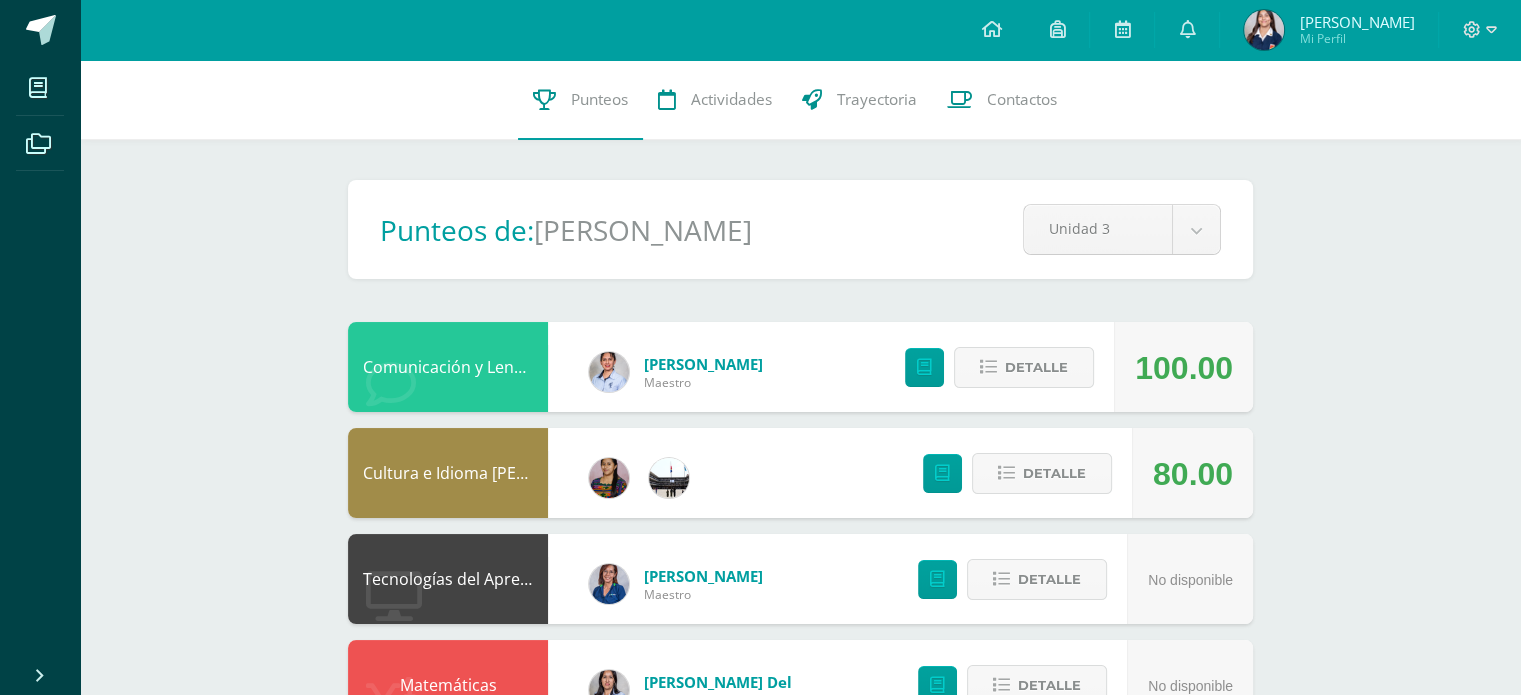 click on "[PERSON_NAME]
Mi Perfil" at bounding box center (1329, 30) 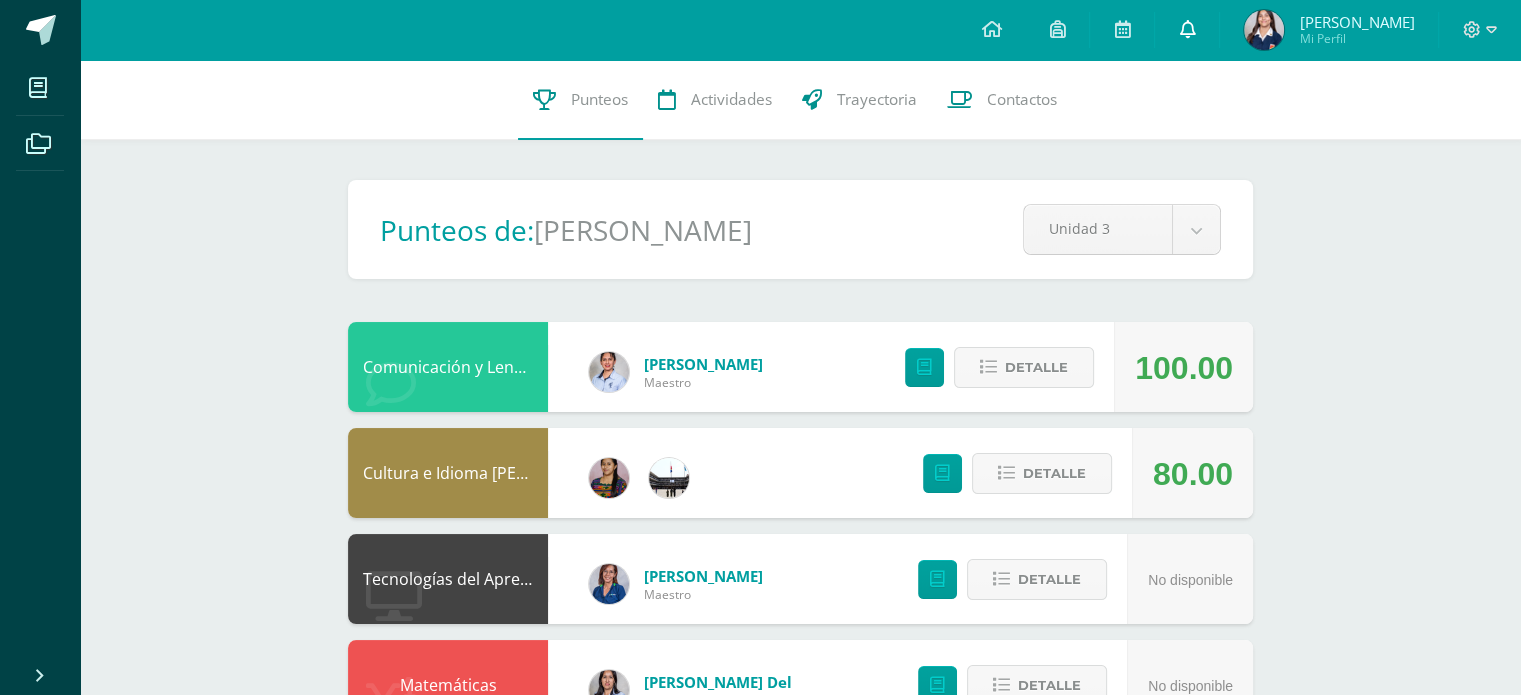 click at bounding box center [1187, 29] 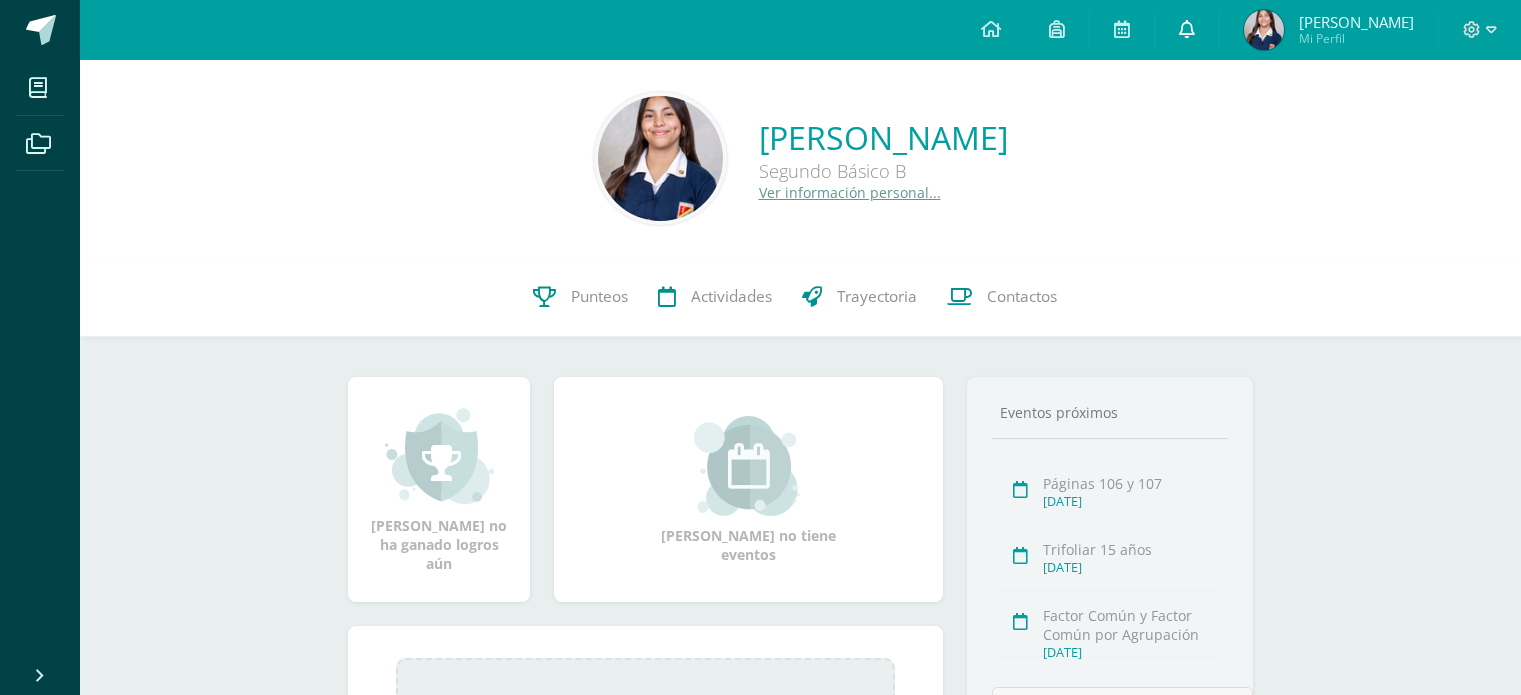scroll, scrollTop: 0, scrollLeft: 0, axis: both 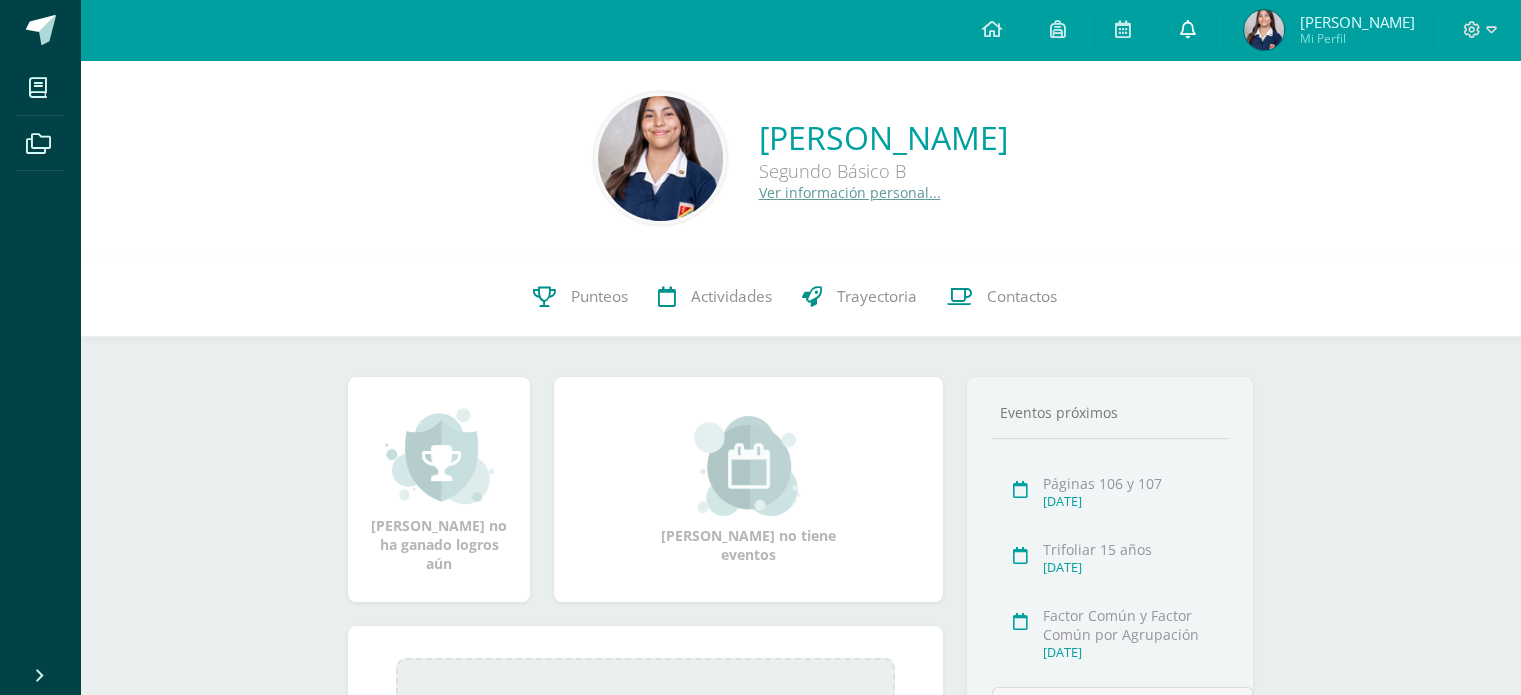 click at bounding box center [1187, 30] 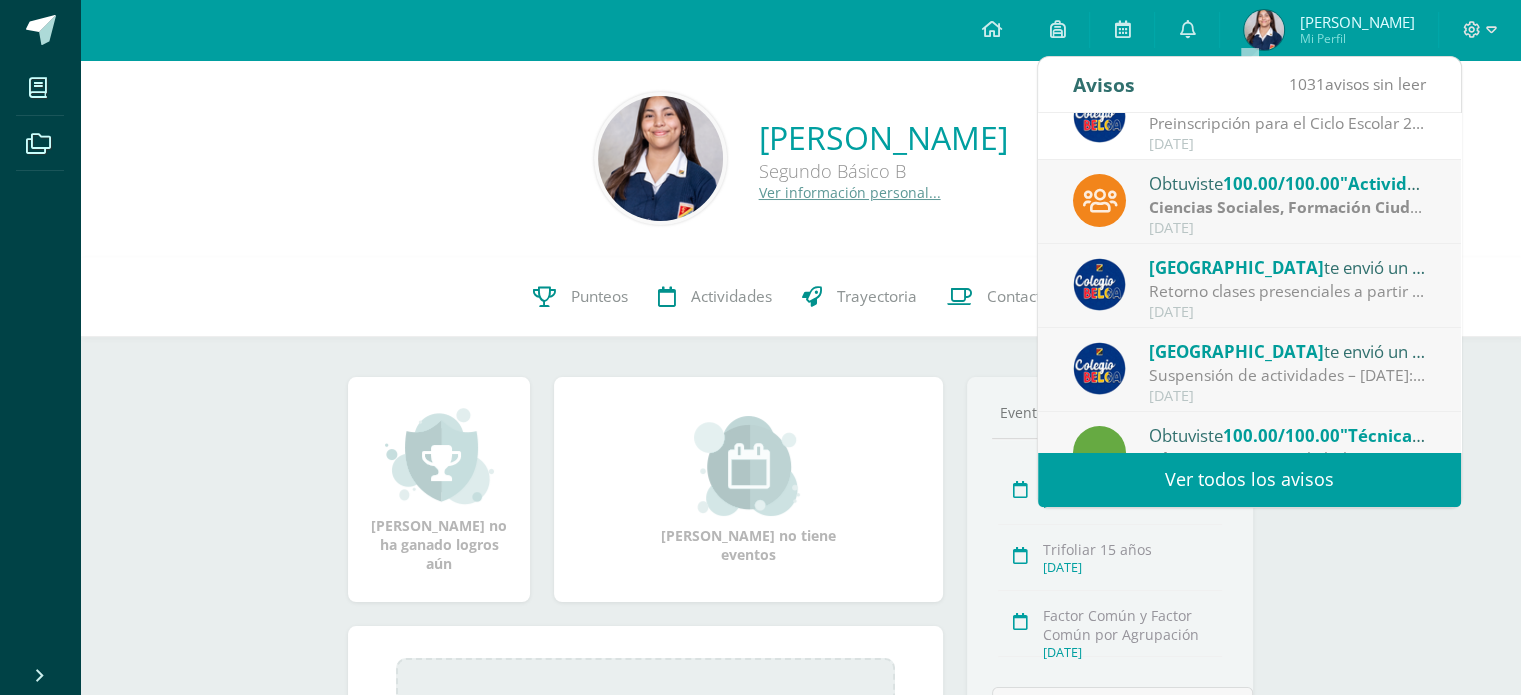 scroll, scrollTop: 132, scrollLeft: 0, axis: vertical 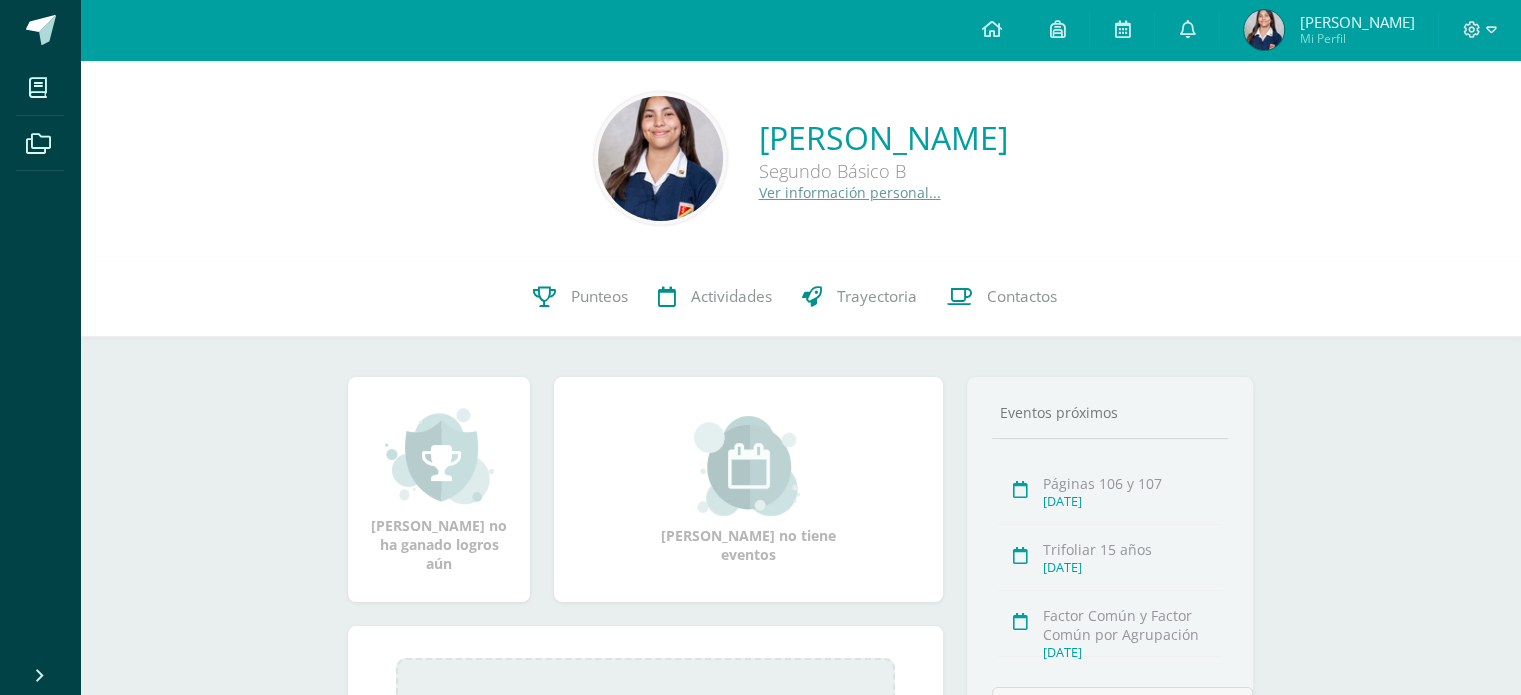 drag, startPoint x: 1467, startPoint y: 359, endPoint x: 1464, endPoint y: 381, distance: 22.203604 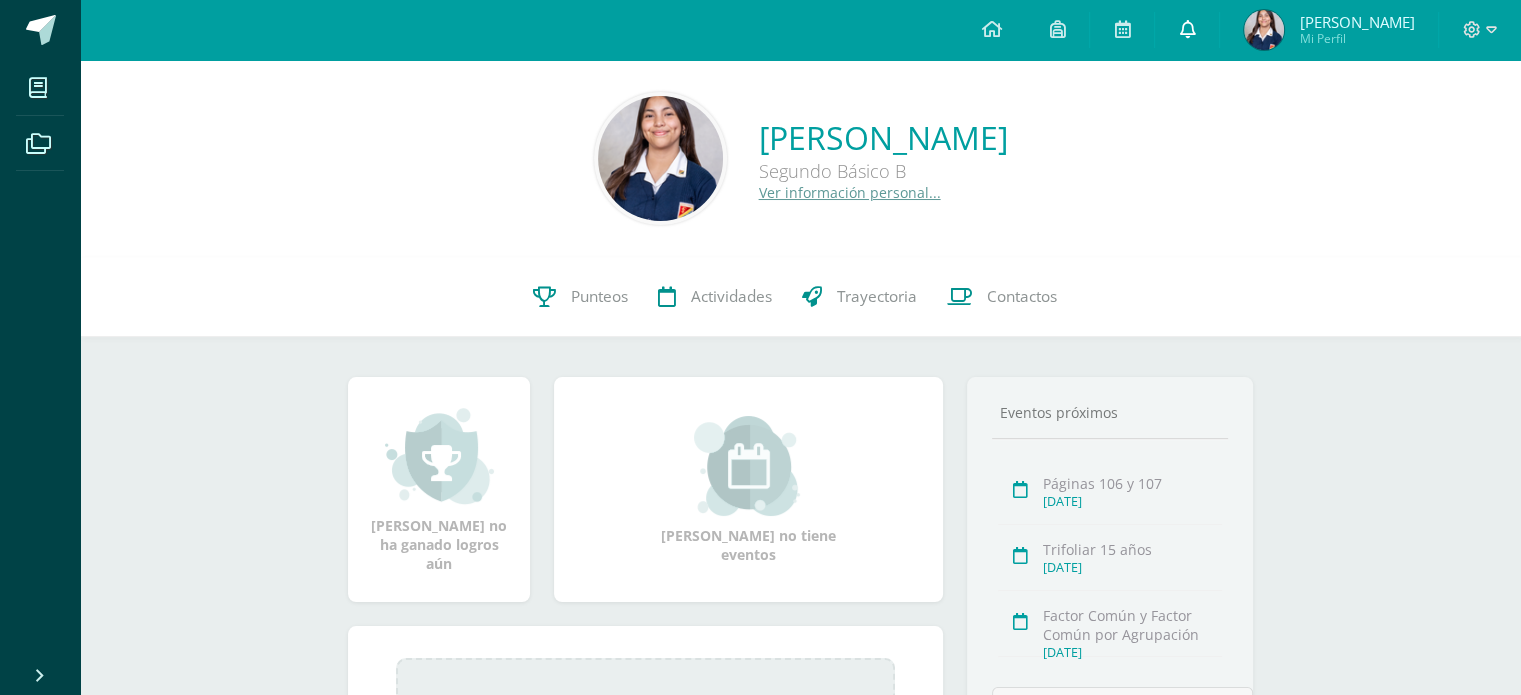 click at bounding box center (1187, 30) 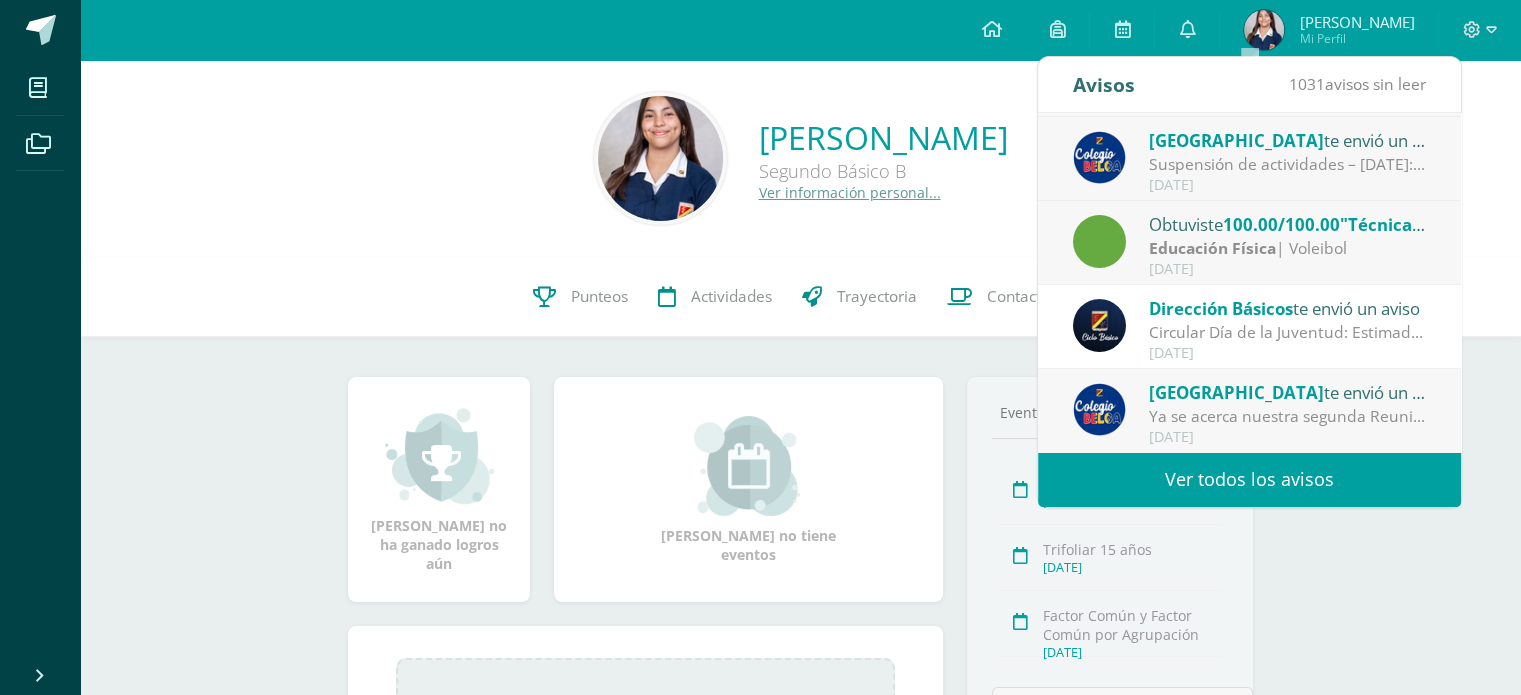 click on "Ver todos los avisos" at bounding box center [1249, 479] 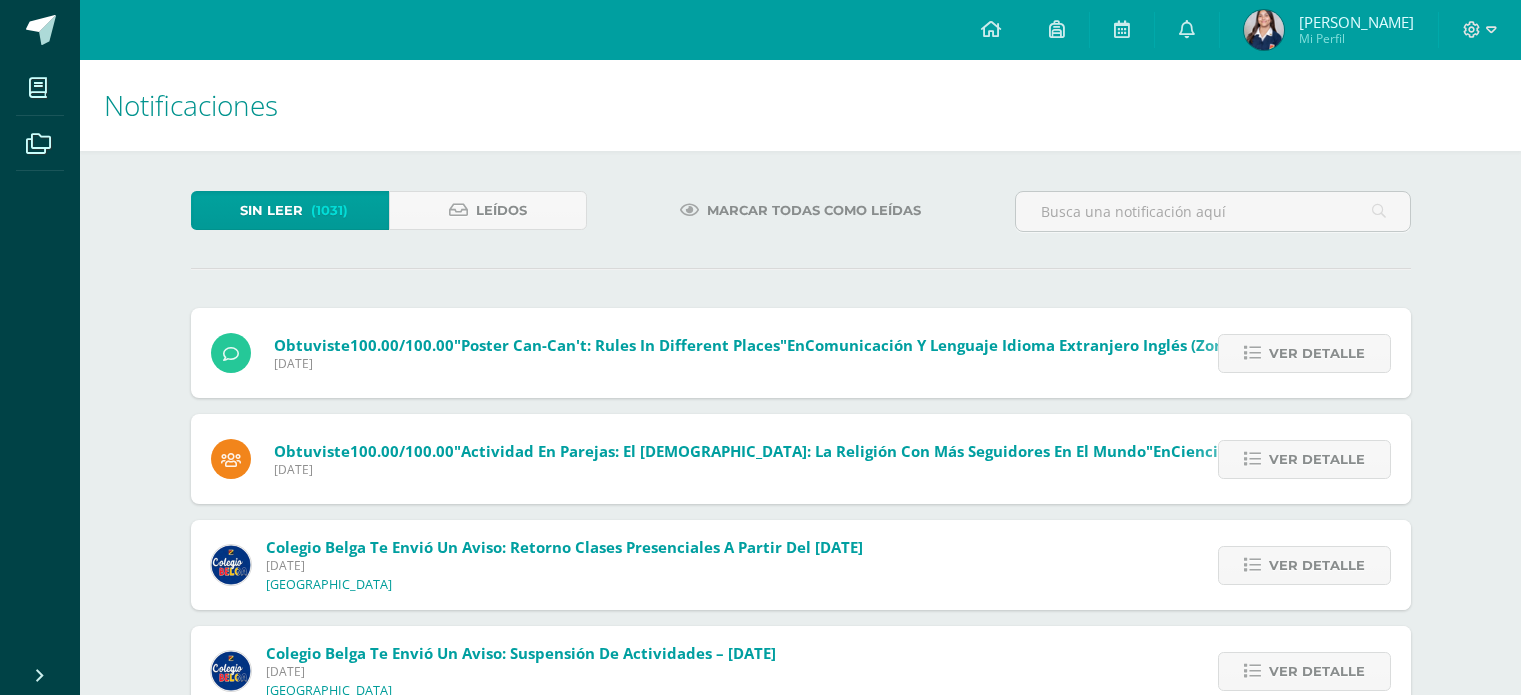 scroll, scrollTop: 0, scrollLeft: 0, axis: both 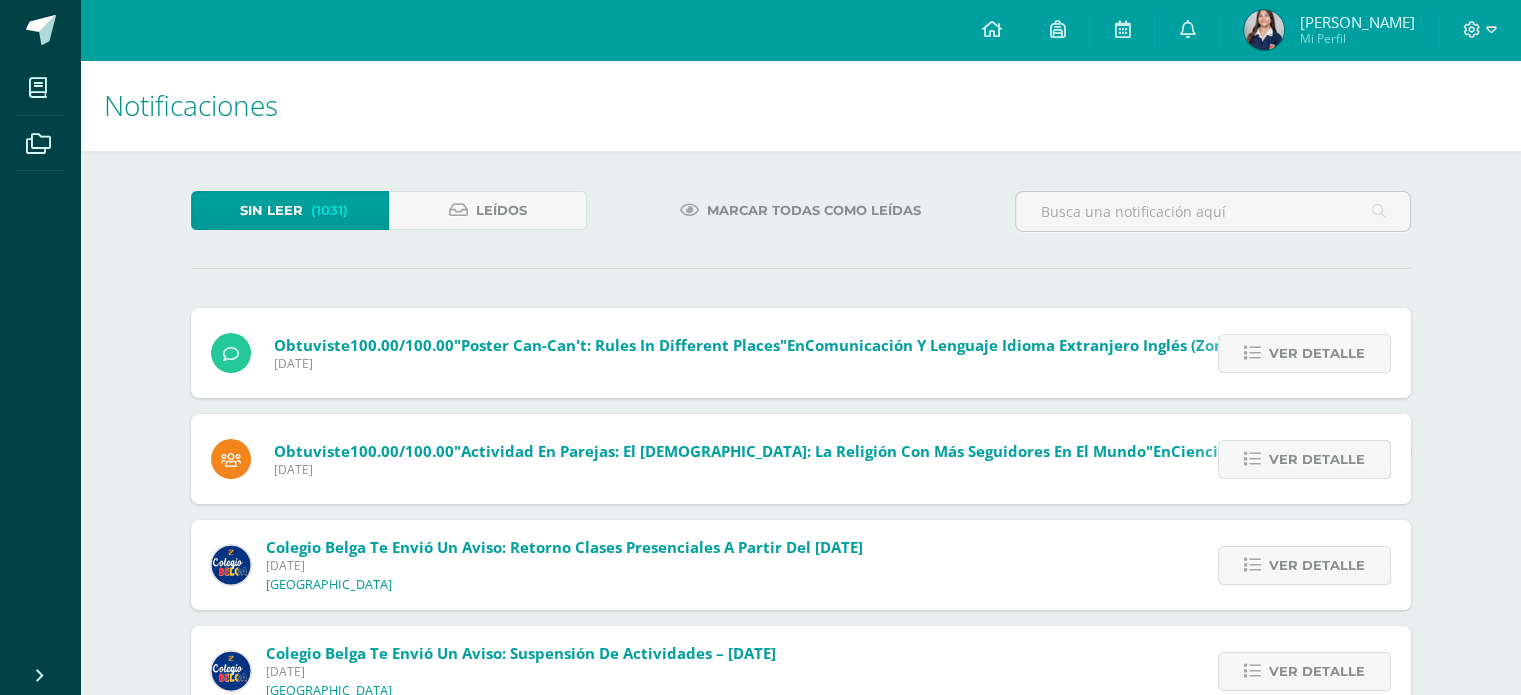 click at bounding box center (1264, 30) 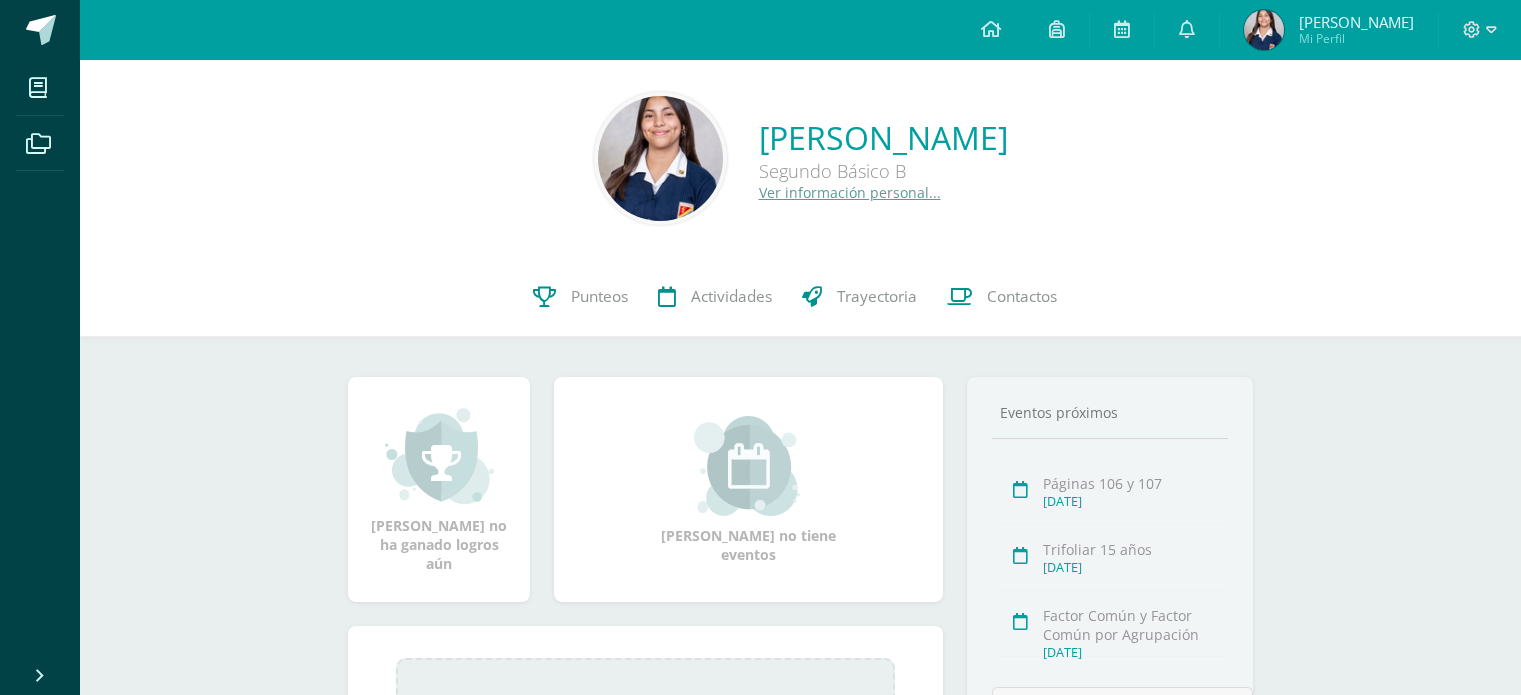 scroll, scrollTop: 0, scrollLeft: 0, axis: both 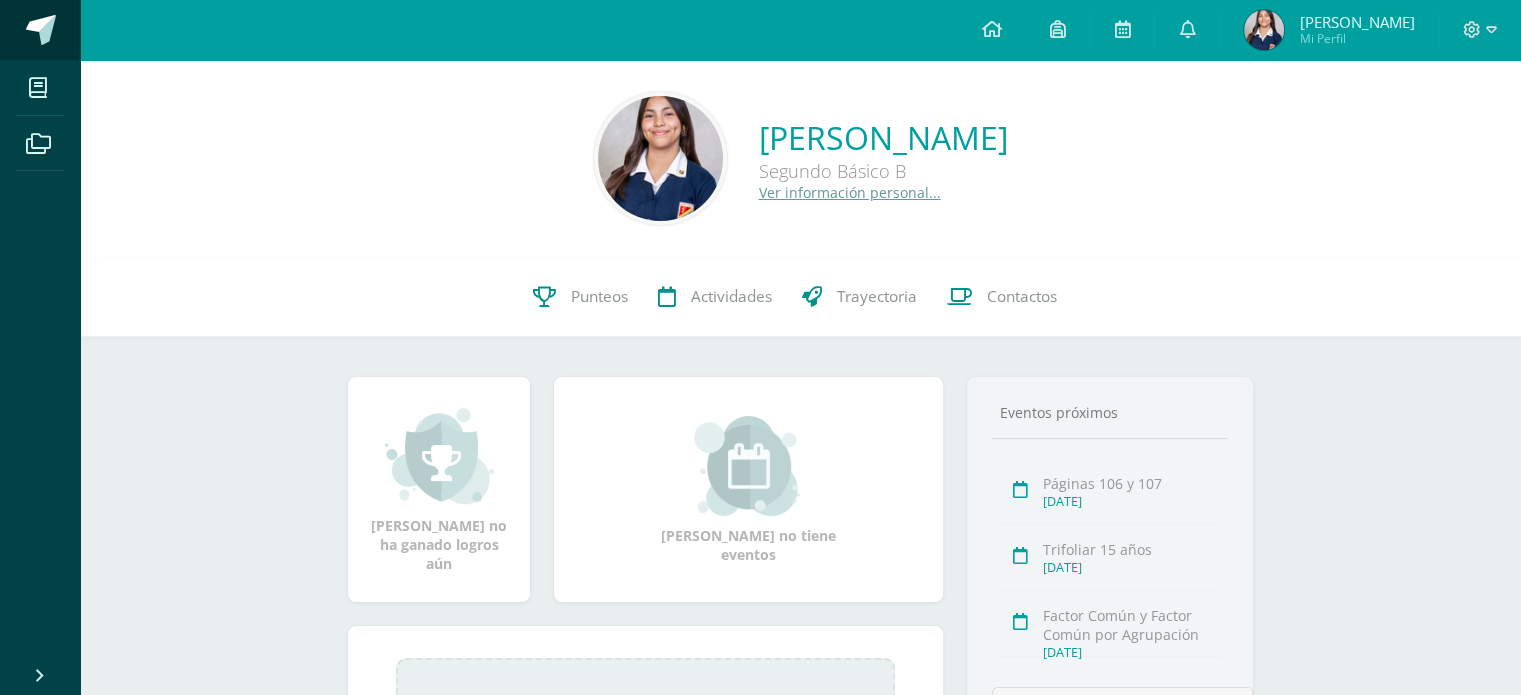 click at bounding box center [41, 30] 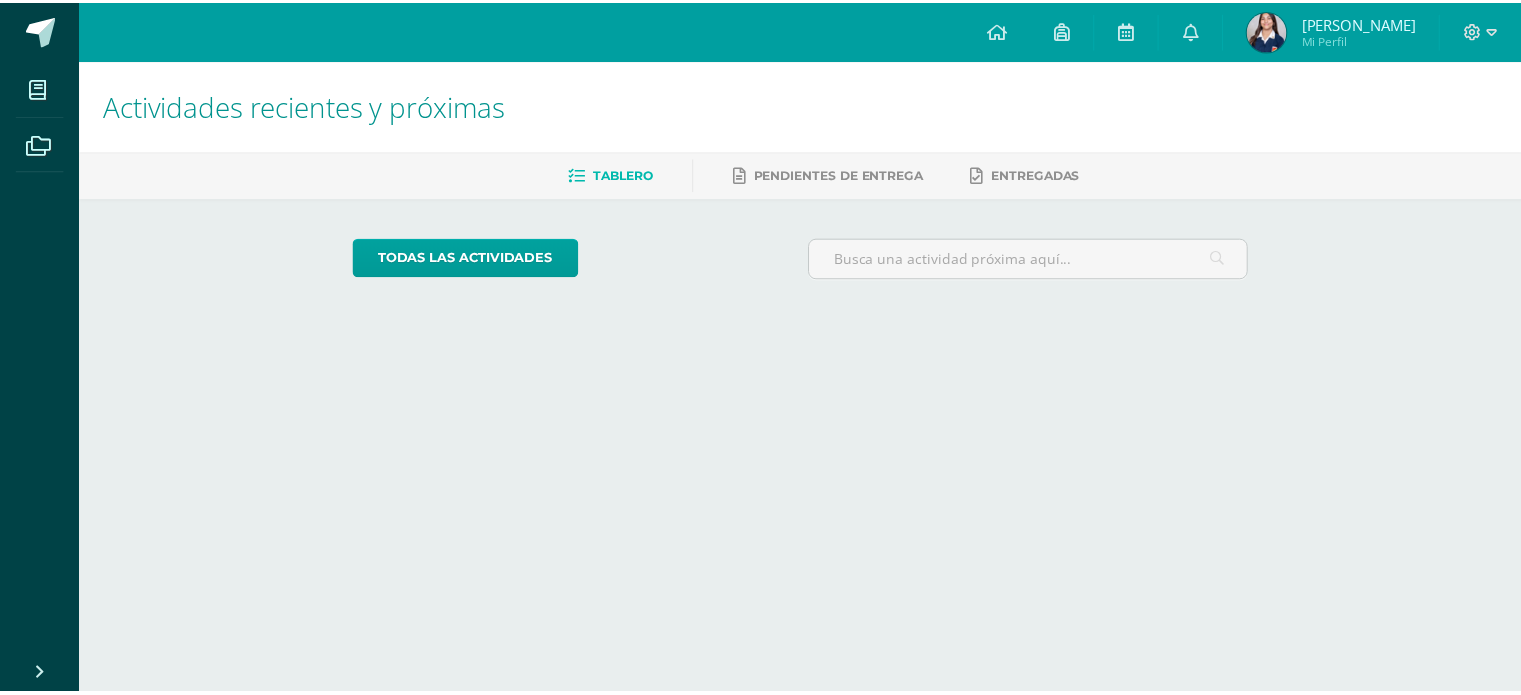 scroll, scrollTop: 0, scrollLeft: 0, axis: both 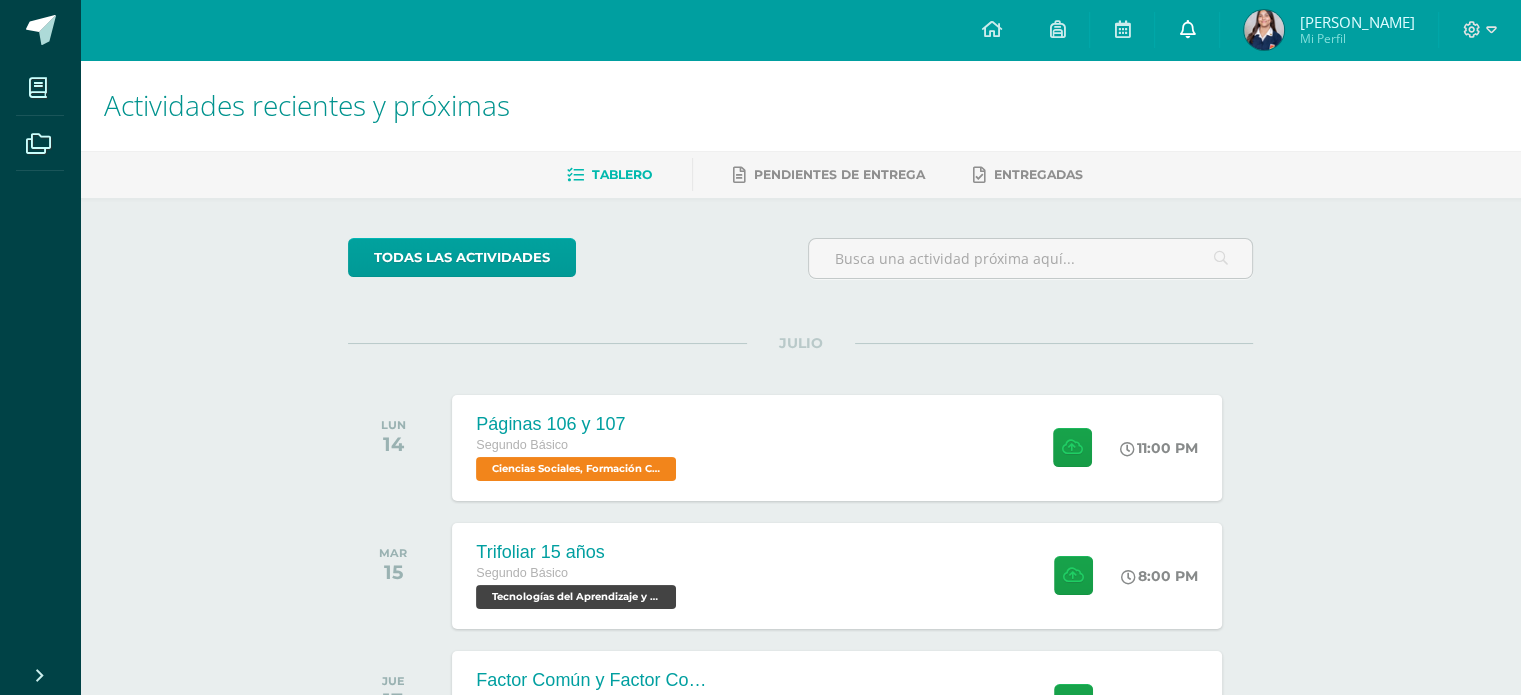 click at bounding box center (1187, 29) 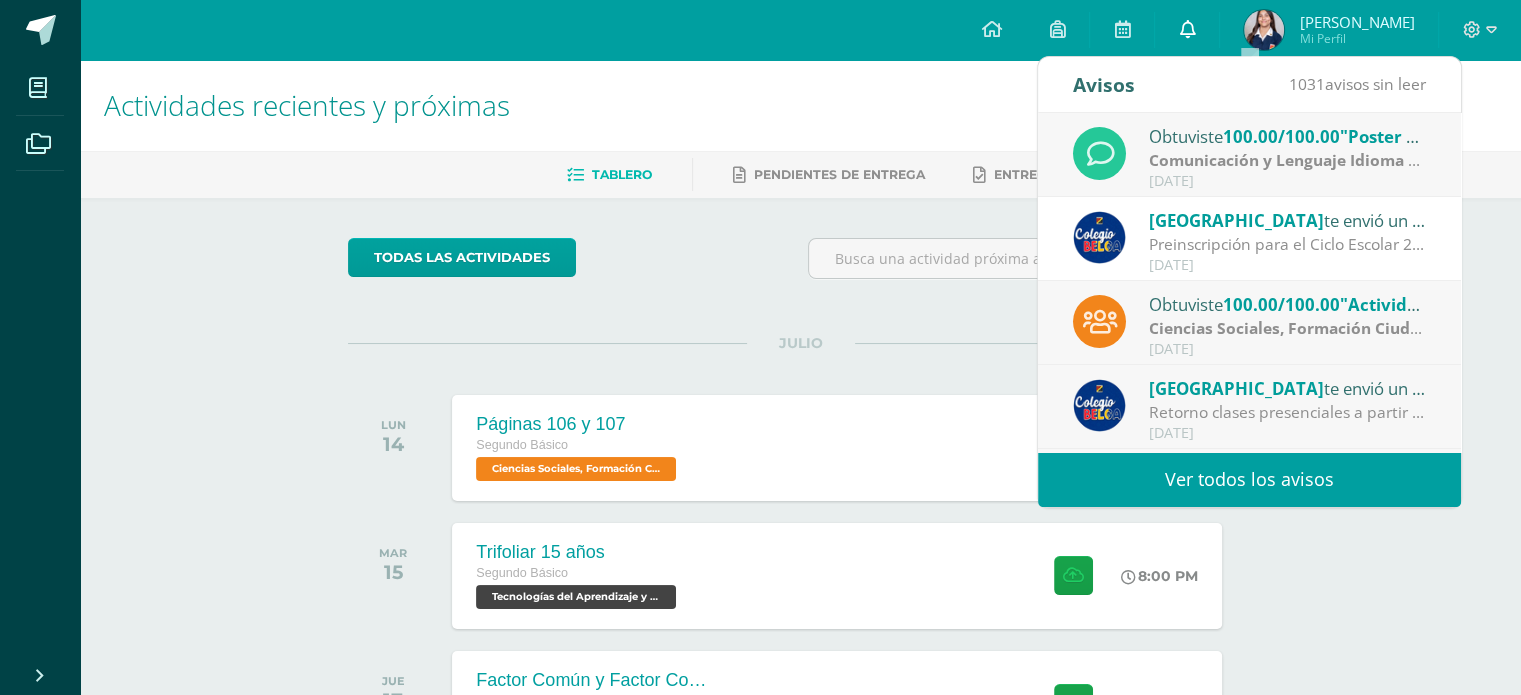 click at bounding box center [1187, 29] 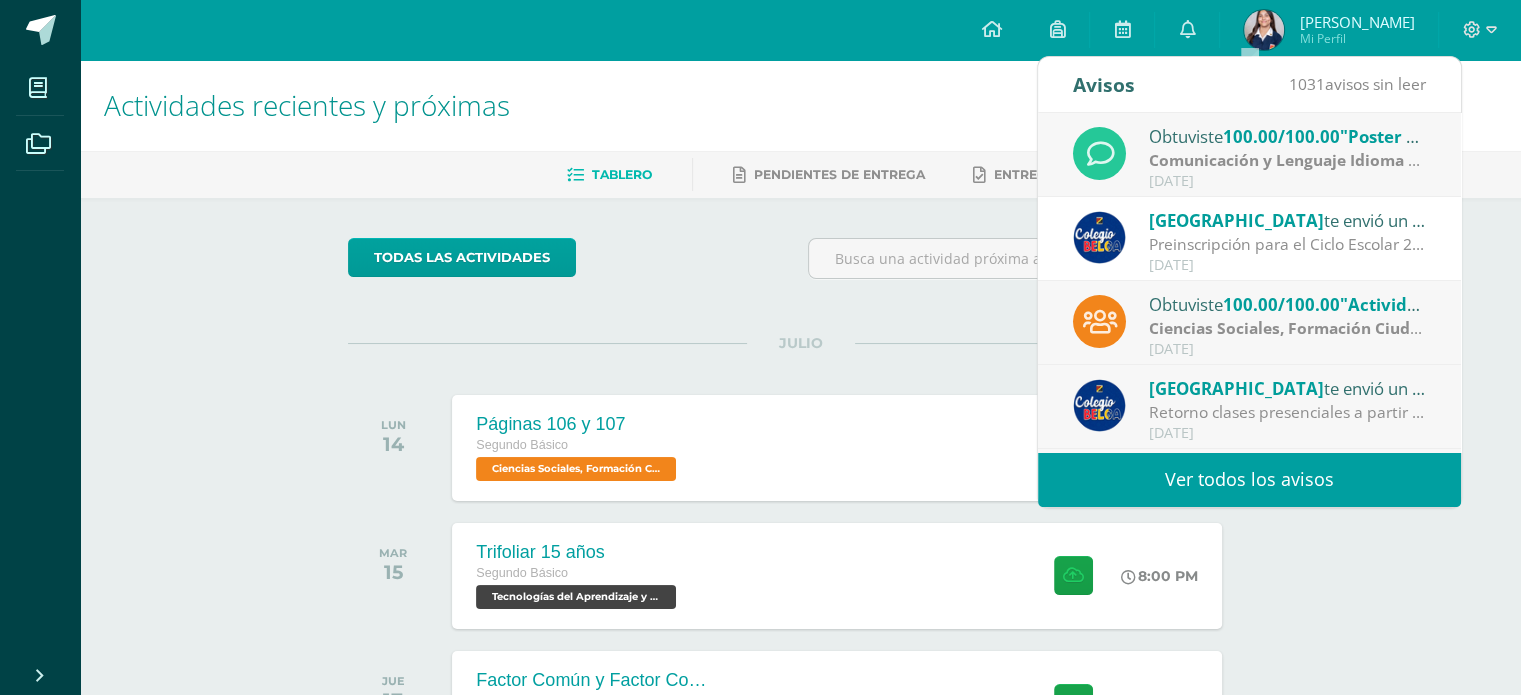 click on "Ver todos los avisos" at bounding box center (1249, 479) 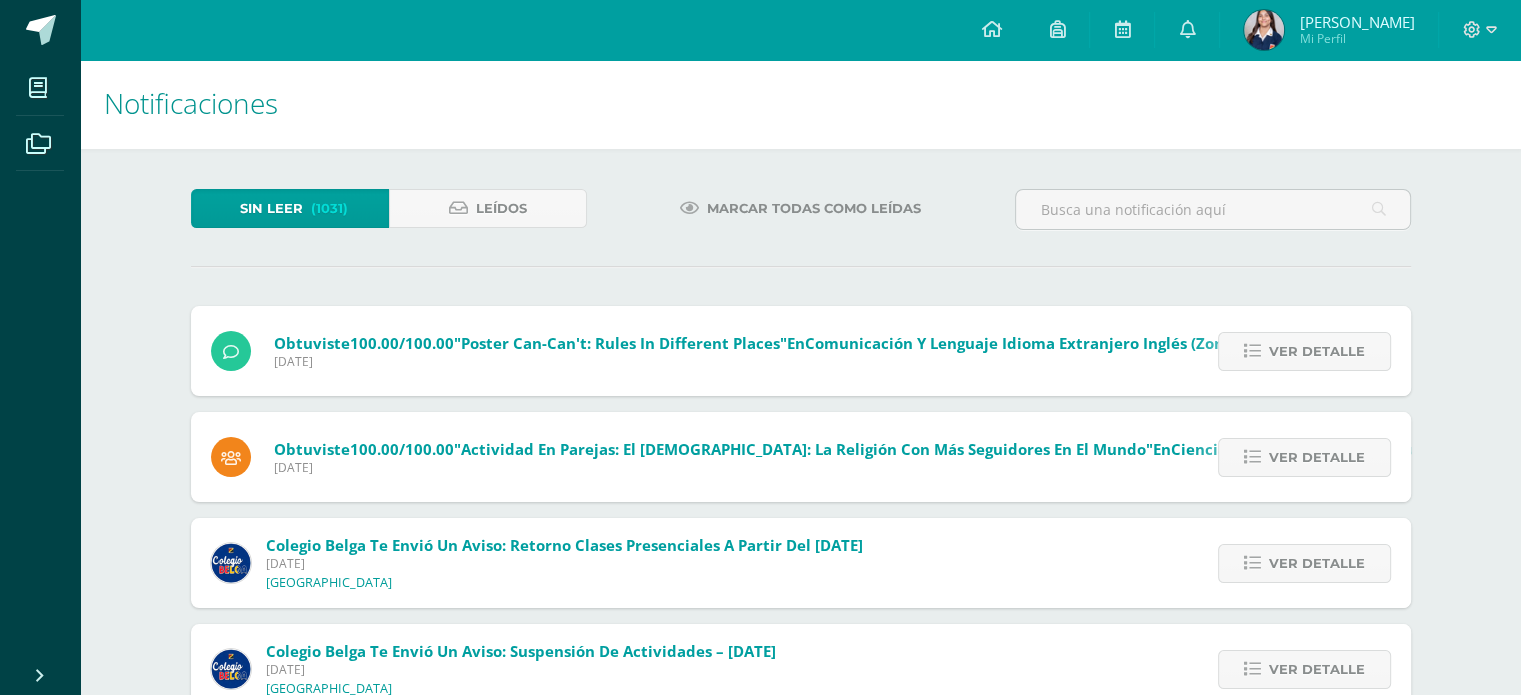scroll, scrollTop: 0, scrollLeft: 0, axis: both 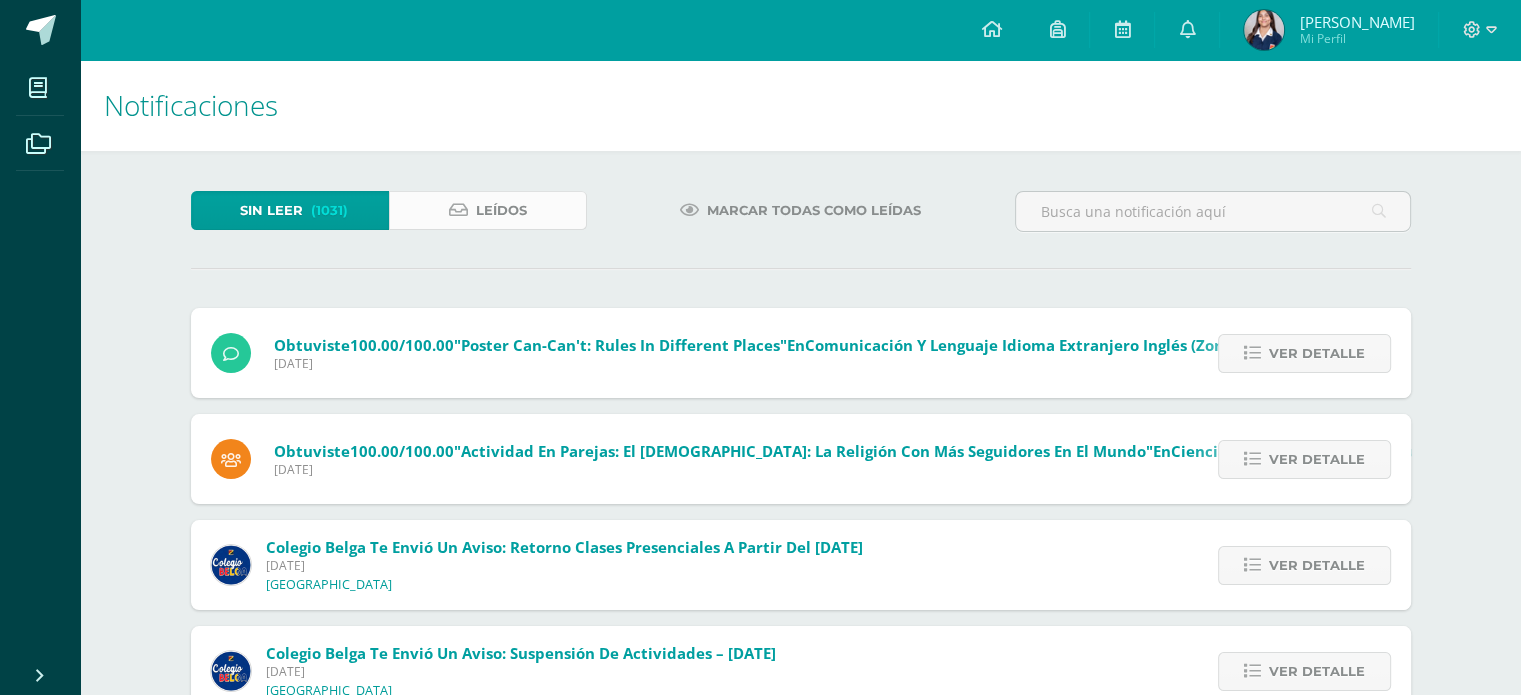 click on "Leídos" at bounding box center (501, 210) 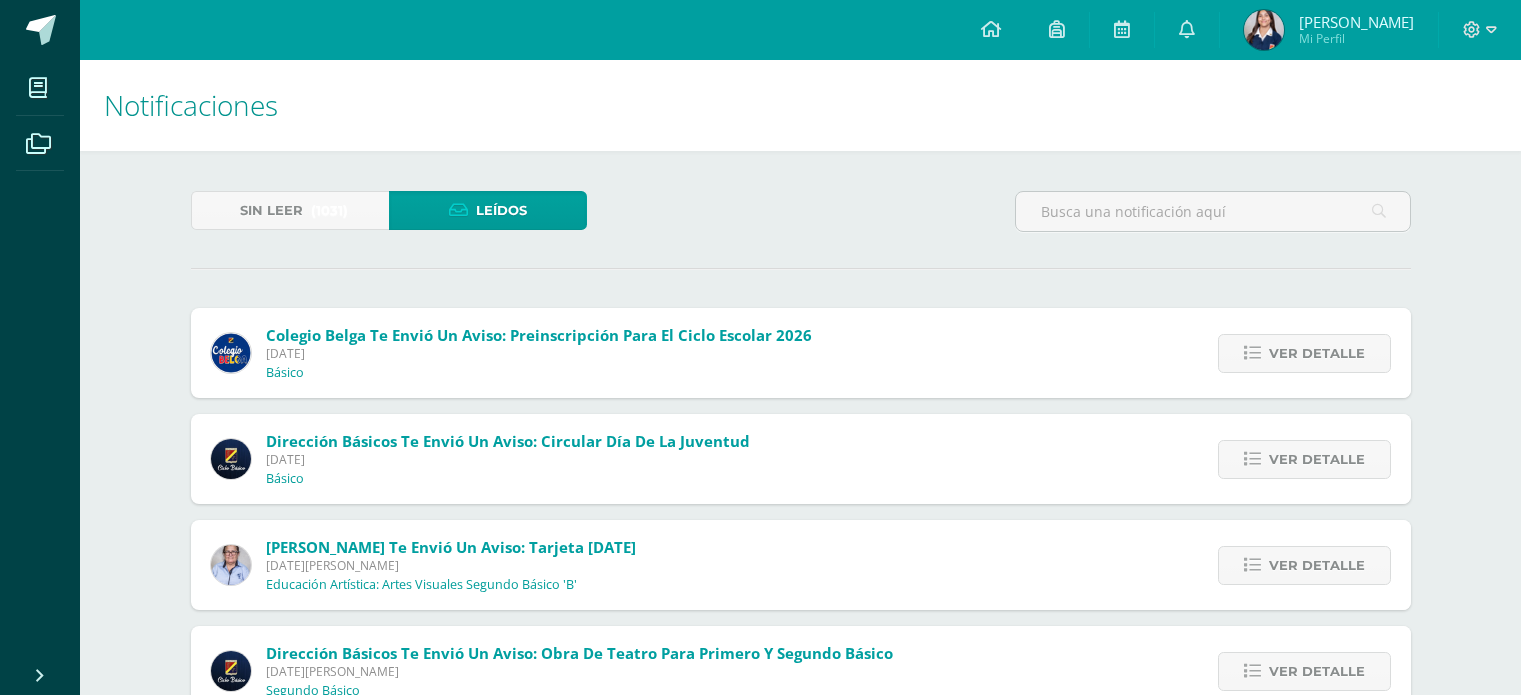 scroll, scrollTop: 0, scrollLeft: 0, axis: both 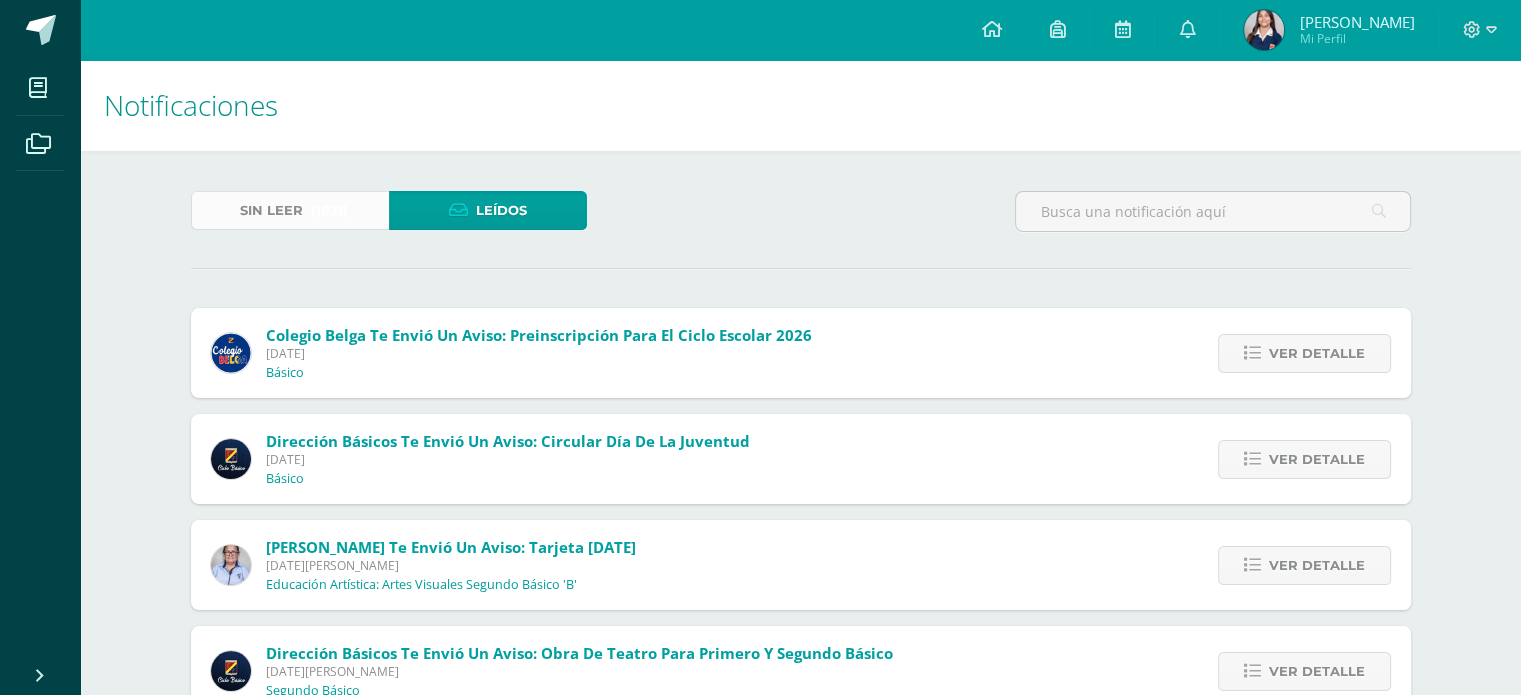 click on "(1031)" at bounding box center (329, 210) 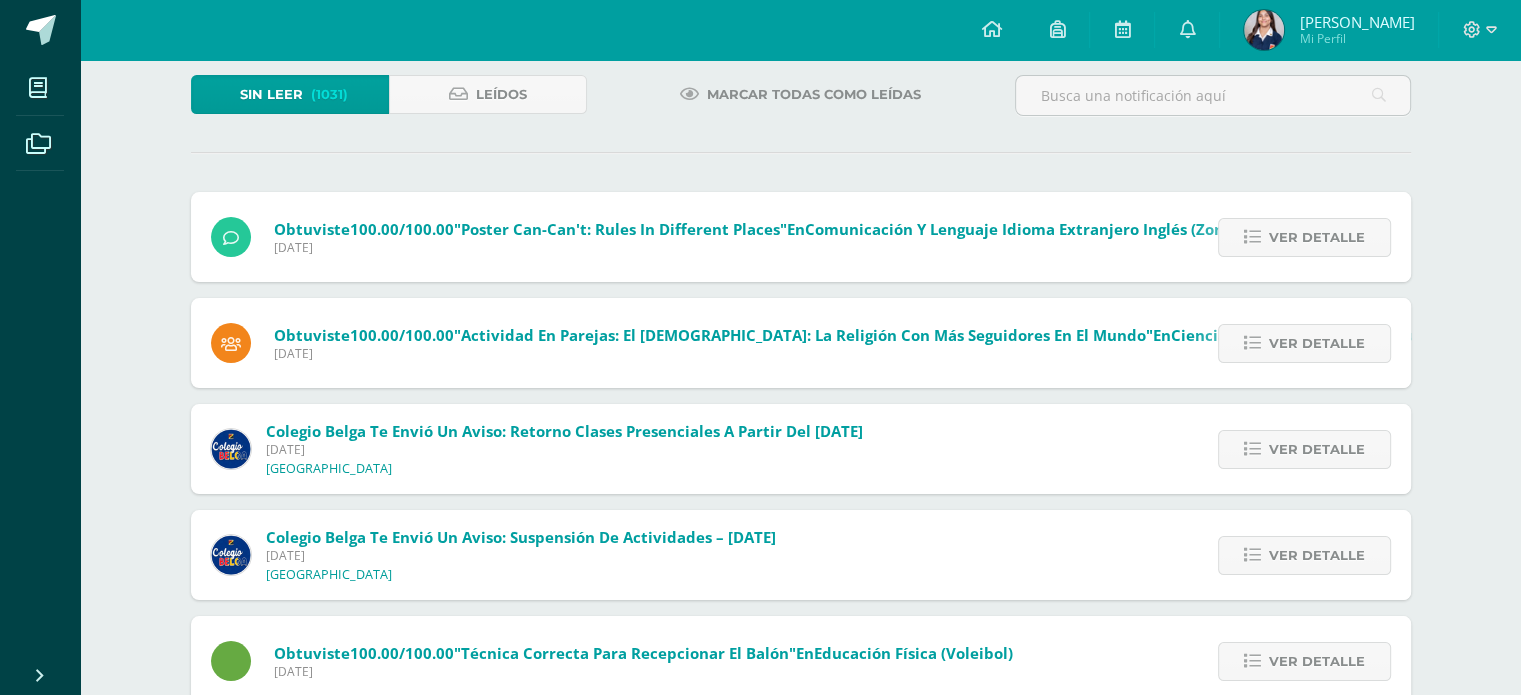 scroll, scrollTop: 120, scrollLeft: 0, axis: vertical 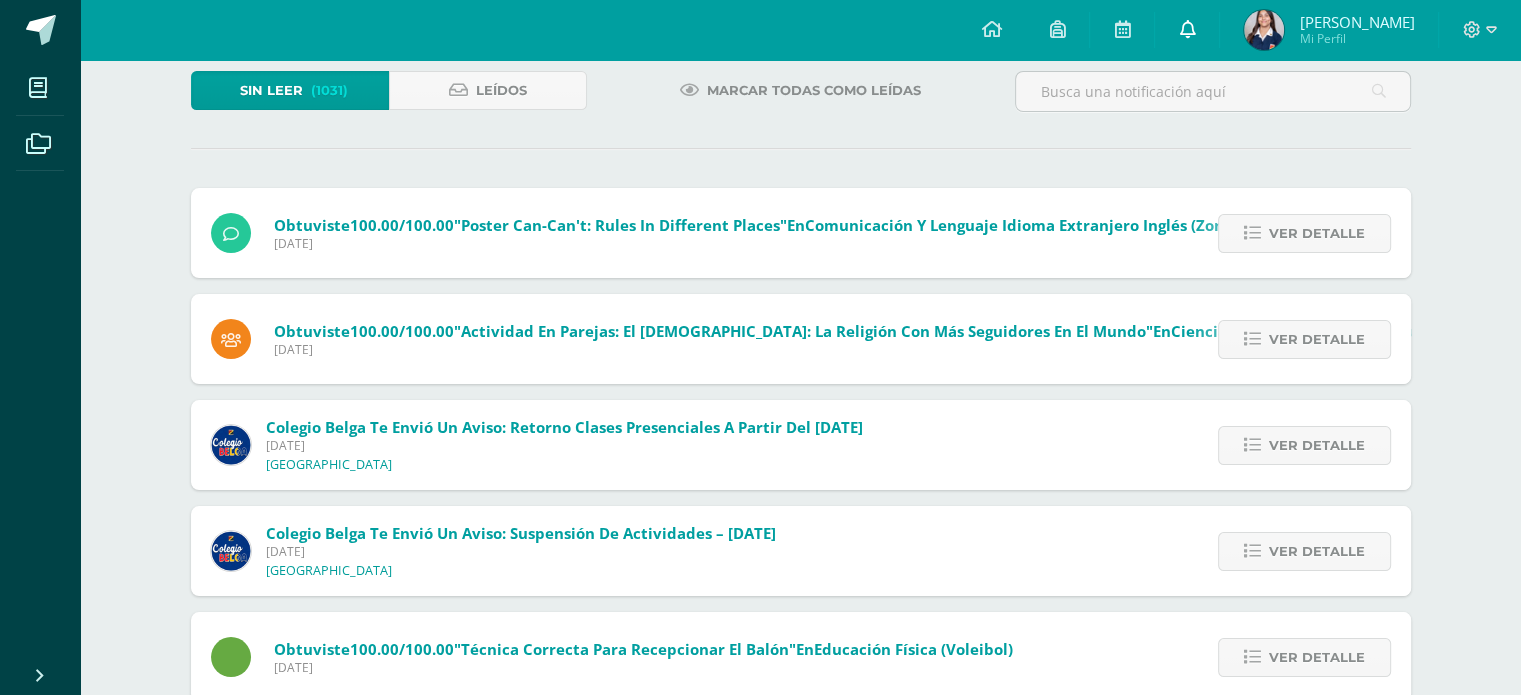 click at bounding box center (1187, 30) 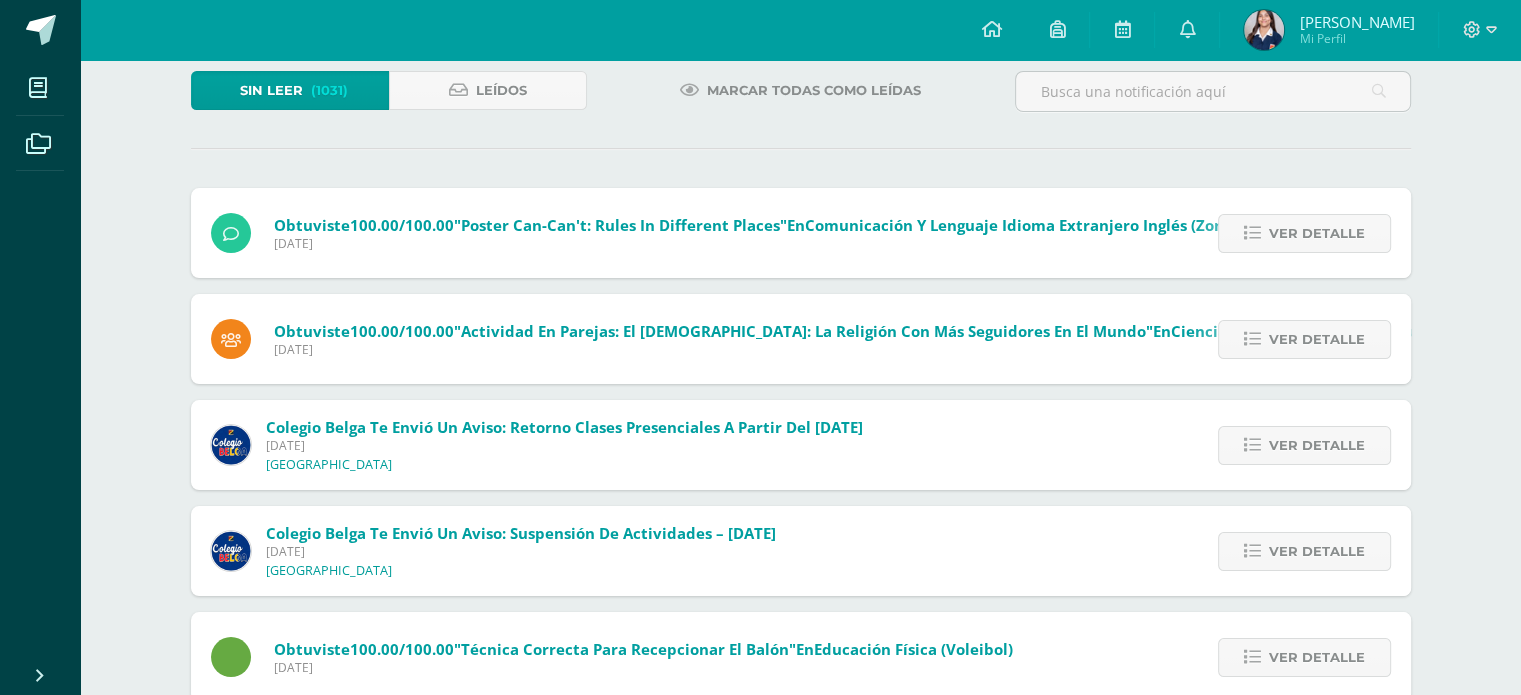 click on "Sin leer (1031) Leídos Marcar todas como leídas
Obtuviste
100.00/100.00  "Poster Can-Can't: Rules in different places"
en
Comunicación y Lenguaje Idioma Extranjero Inglés (Zone)
Viernes 11 de Julio de 2025
Ver detalle
Obtuviste
100.00/100.00  "Poster Can-Can't: Rules in different places"
en
Comunicación y Lenguaje Idioma Extranjero Inglés
Obtuviste
100.00/100.00  "Actividad en parejas: El Cristianismo: la religión con más seguidores en el mundo"
en
Ciencias Sociales, Formación Ciudadana e Interculturalidad (Zona)
Viernes 11 de Julio de 2025
Ver detalle
Obtuviste
100.00/100.00
en
Colegio Belga Ver detalle" at bounding box center (801, 2259) 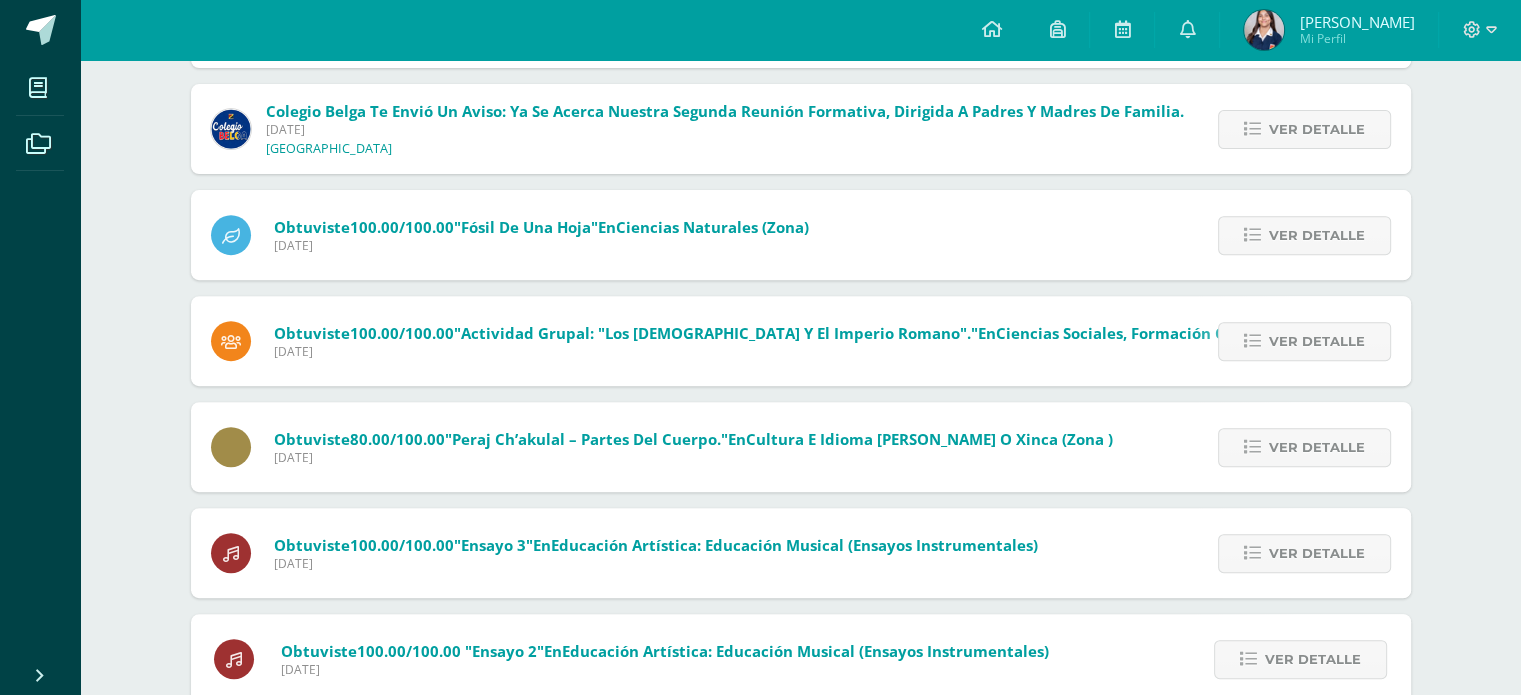 scroll, scrollTop: 760, scrollLeft: 0, axis: vertical 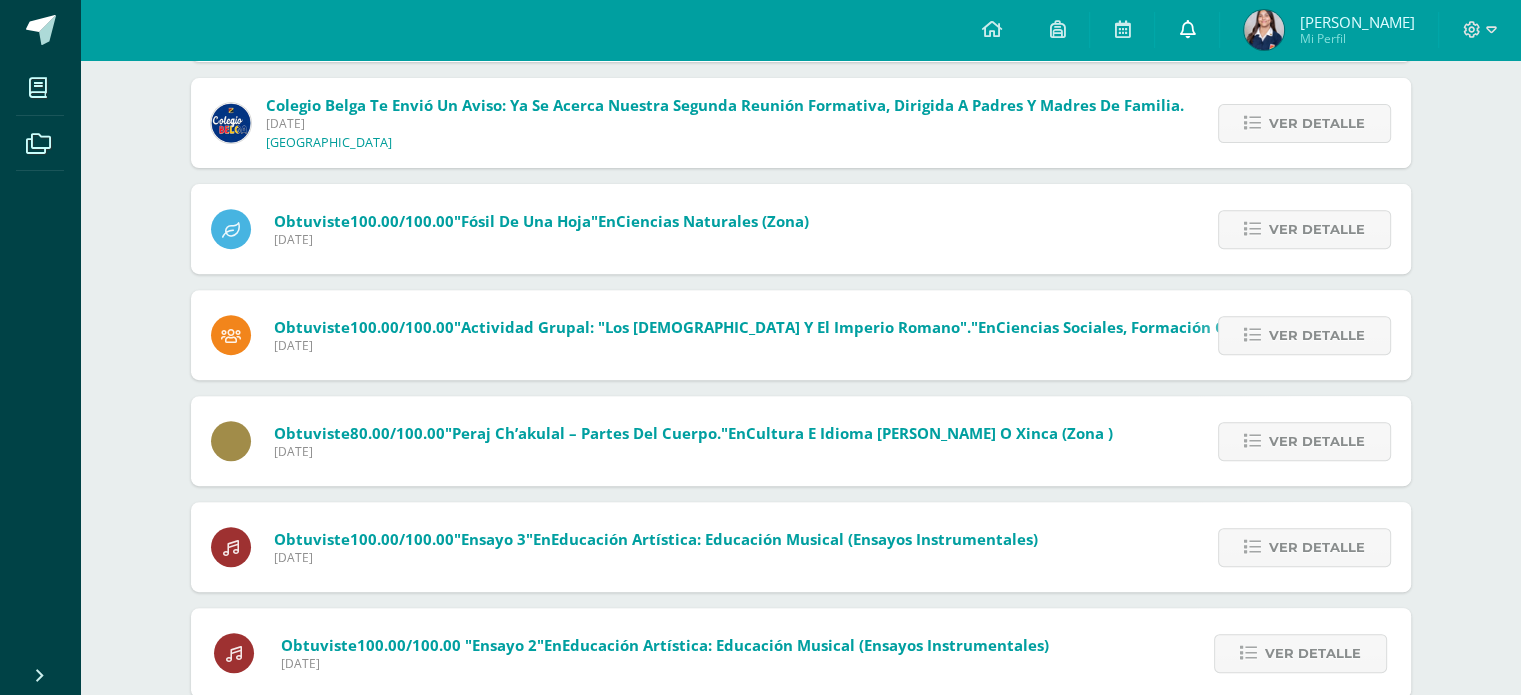 click at bounding box center (1187, 29) 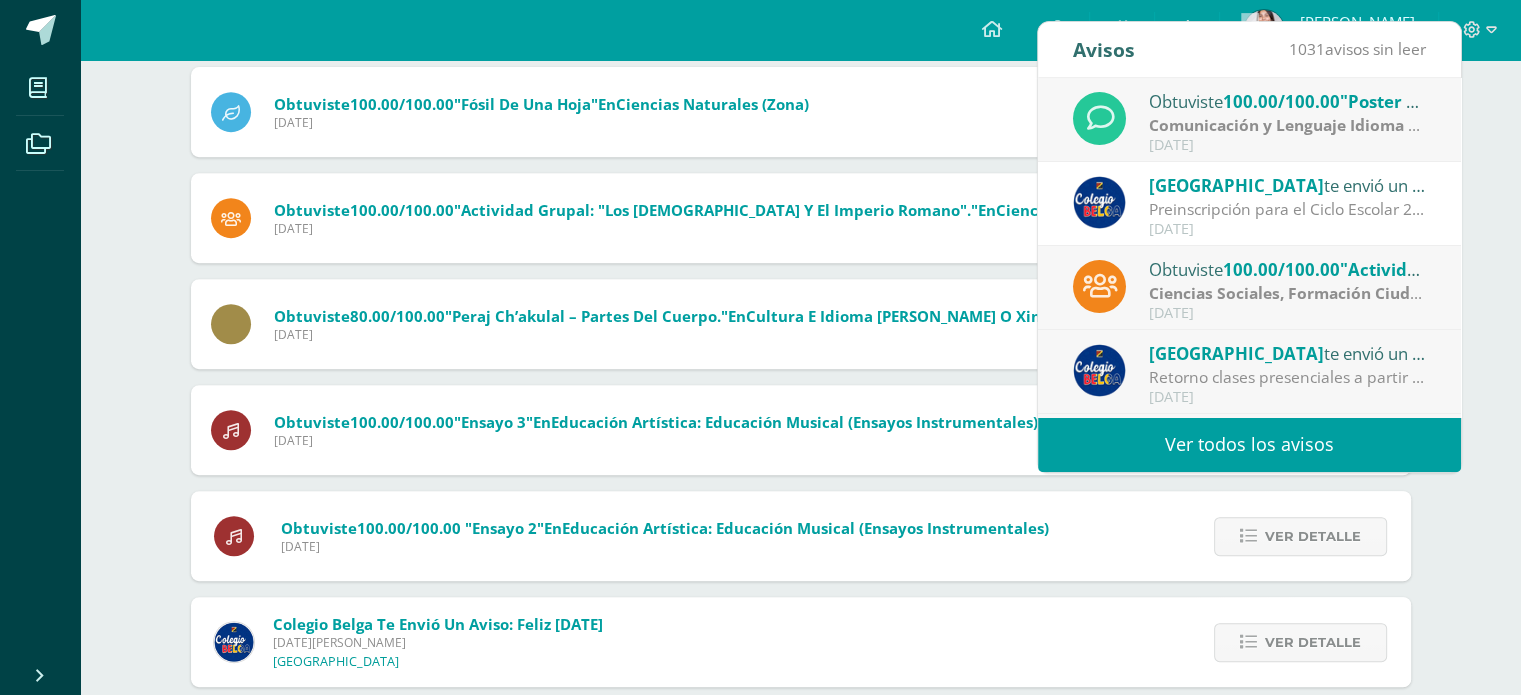 scroll, scrollTop: 880, scrollLeft: 0, axis: vertical 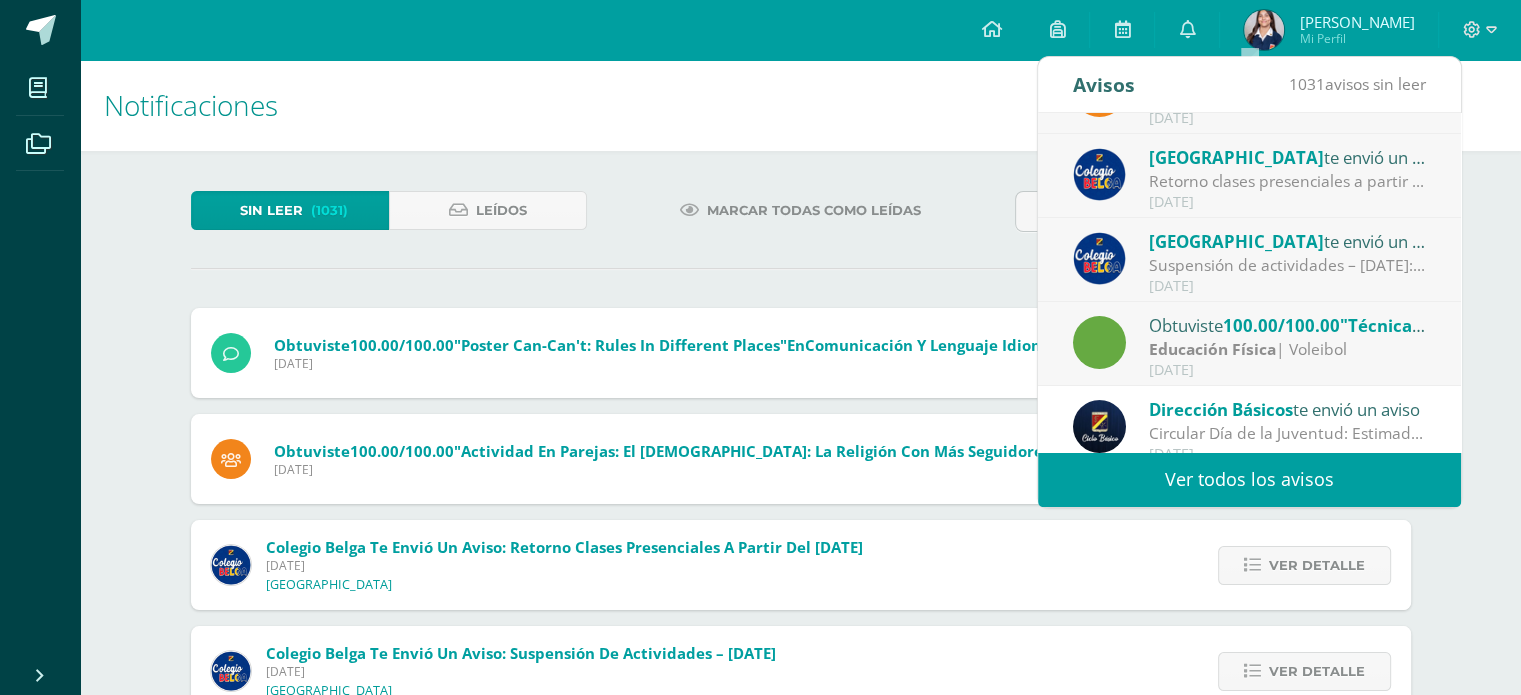 click on "Dirección Básicos  te envió un aviso" at bounding box center [1288, 409] 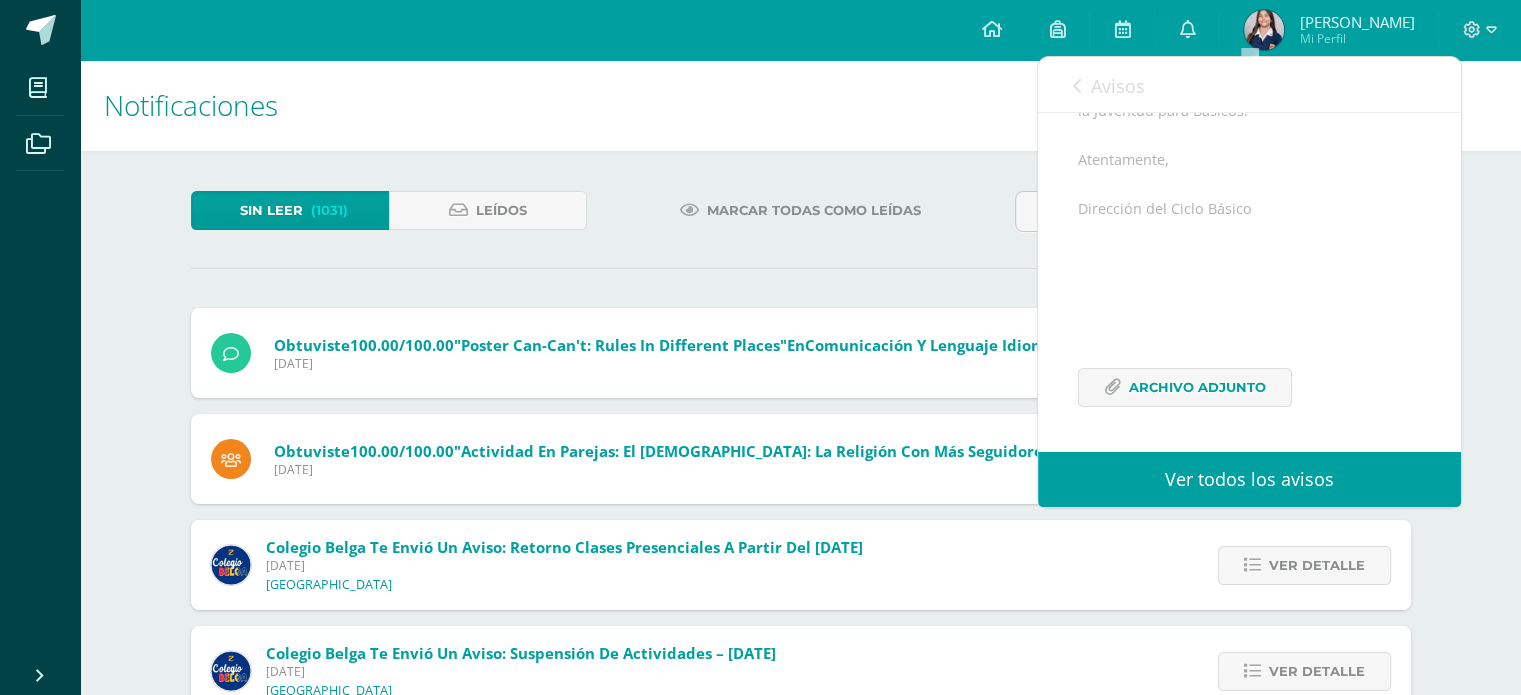 scroll, scrollTop: 364, scrollLeft: 0, axis: vertical 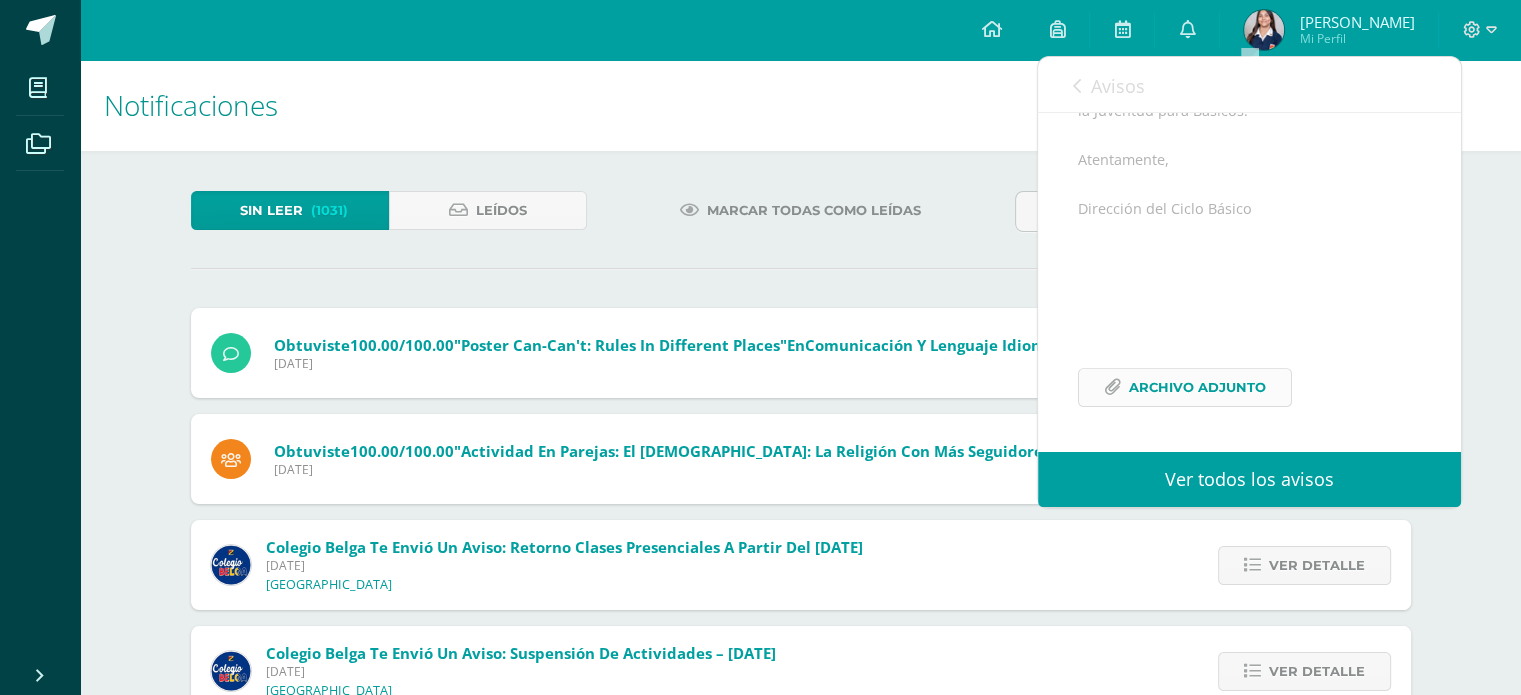 click on "Archivo Adjunto" at bounding box center [1197, 387] 